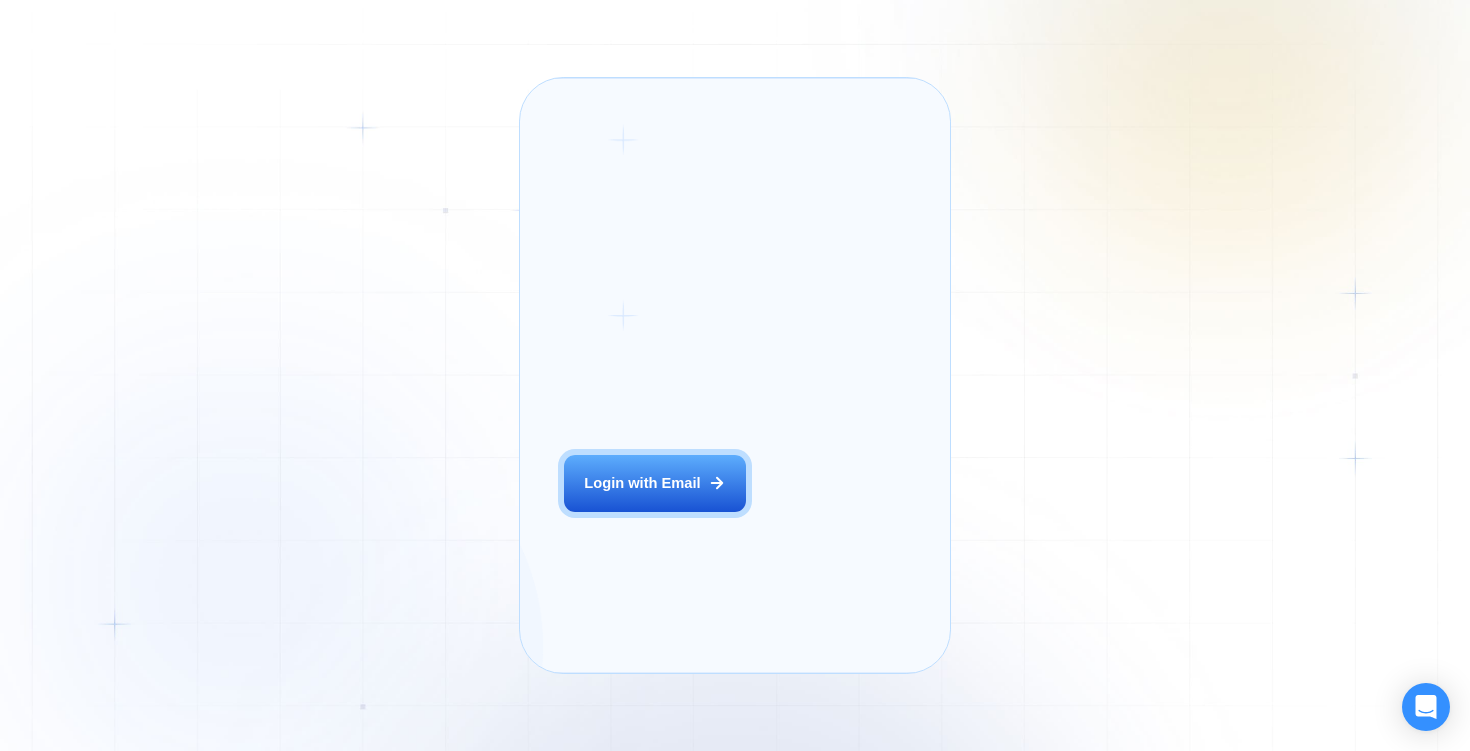 scroll, scrollTop: 0, scrollLeft: 0, axis: both 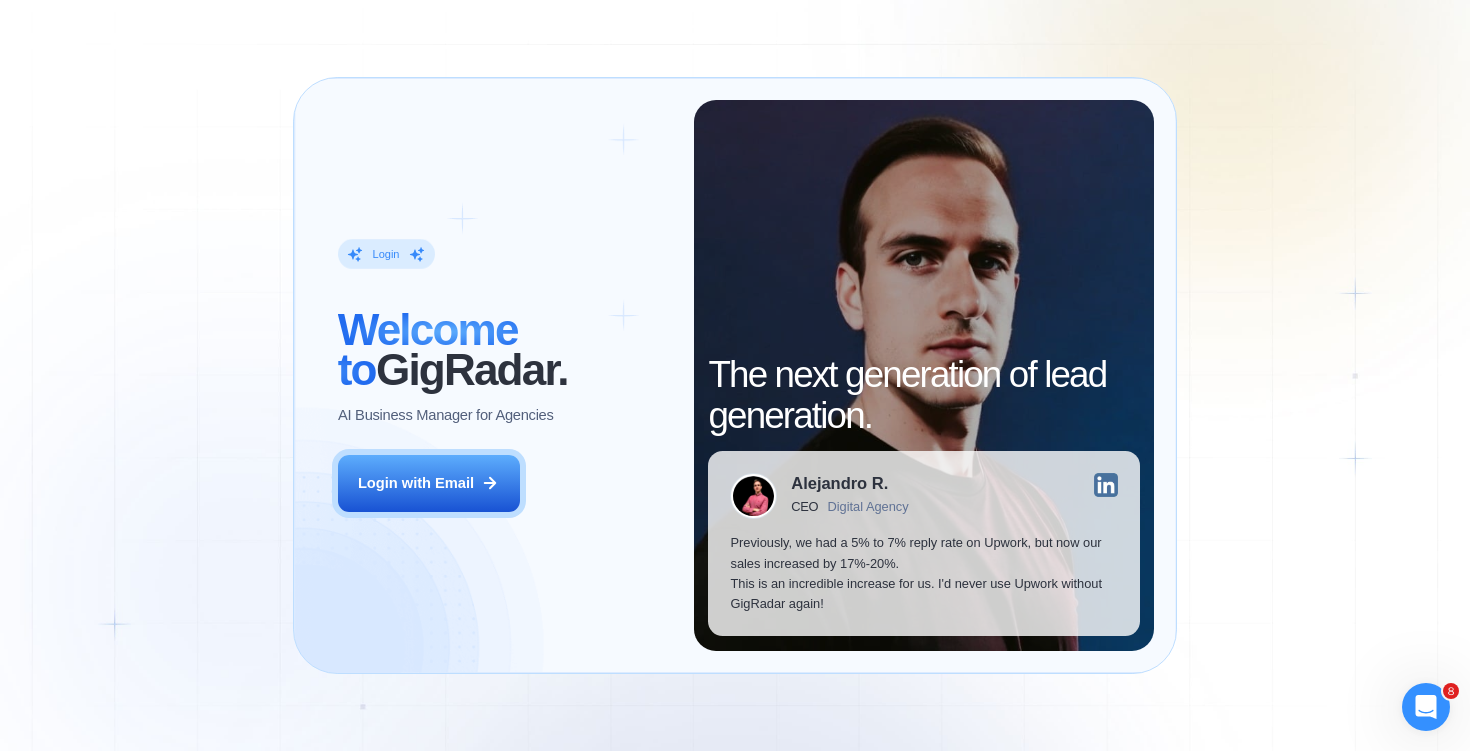 click on "Login ‍ Welcome to  GigRadar. AI Business Manager for Agencies Login with Email" at bounding box center (505, 375) 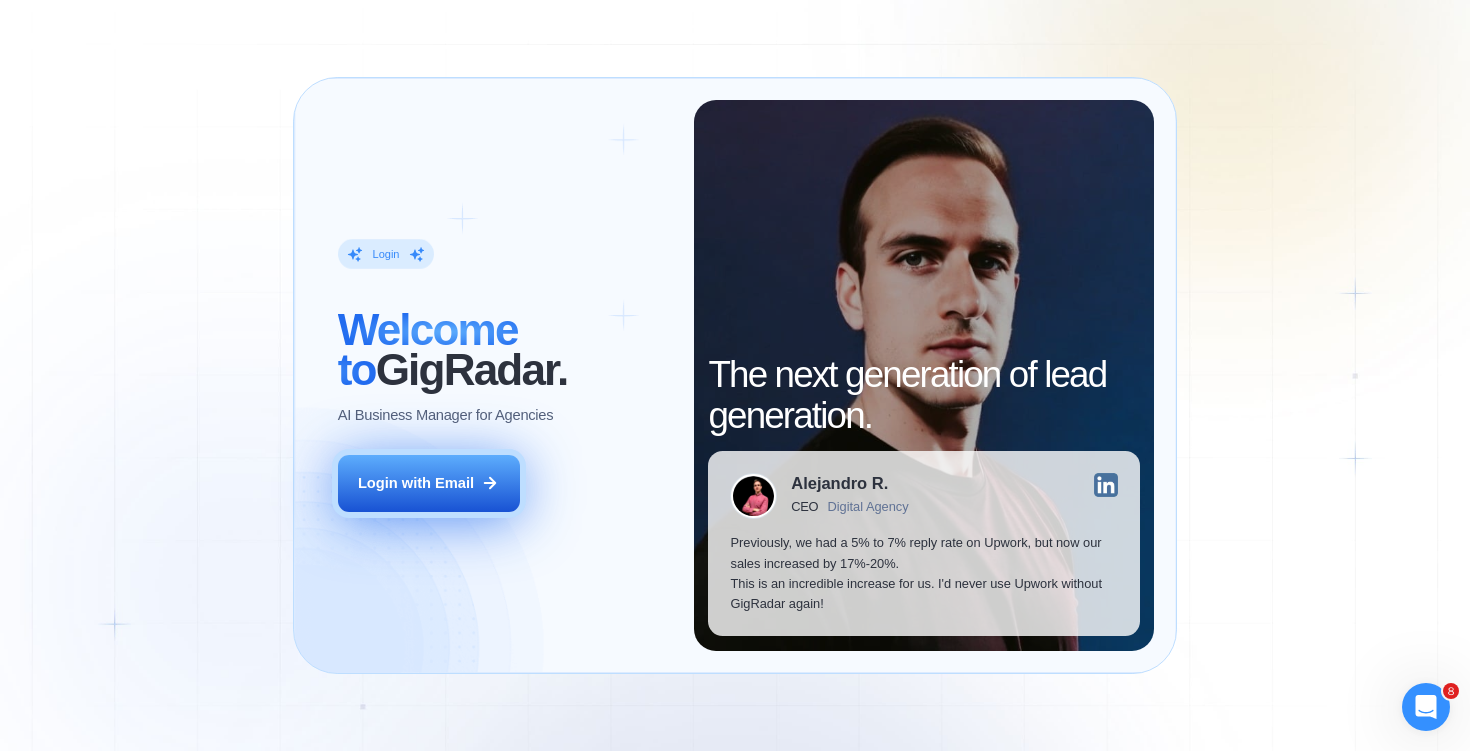 click on "Login with Email" at bounding box center [416, 483] 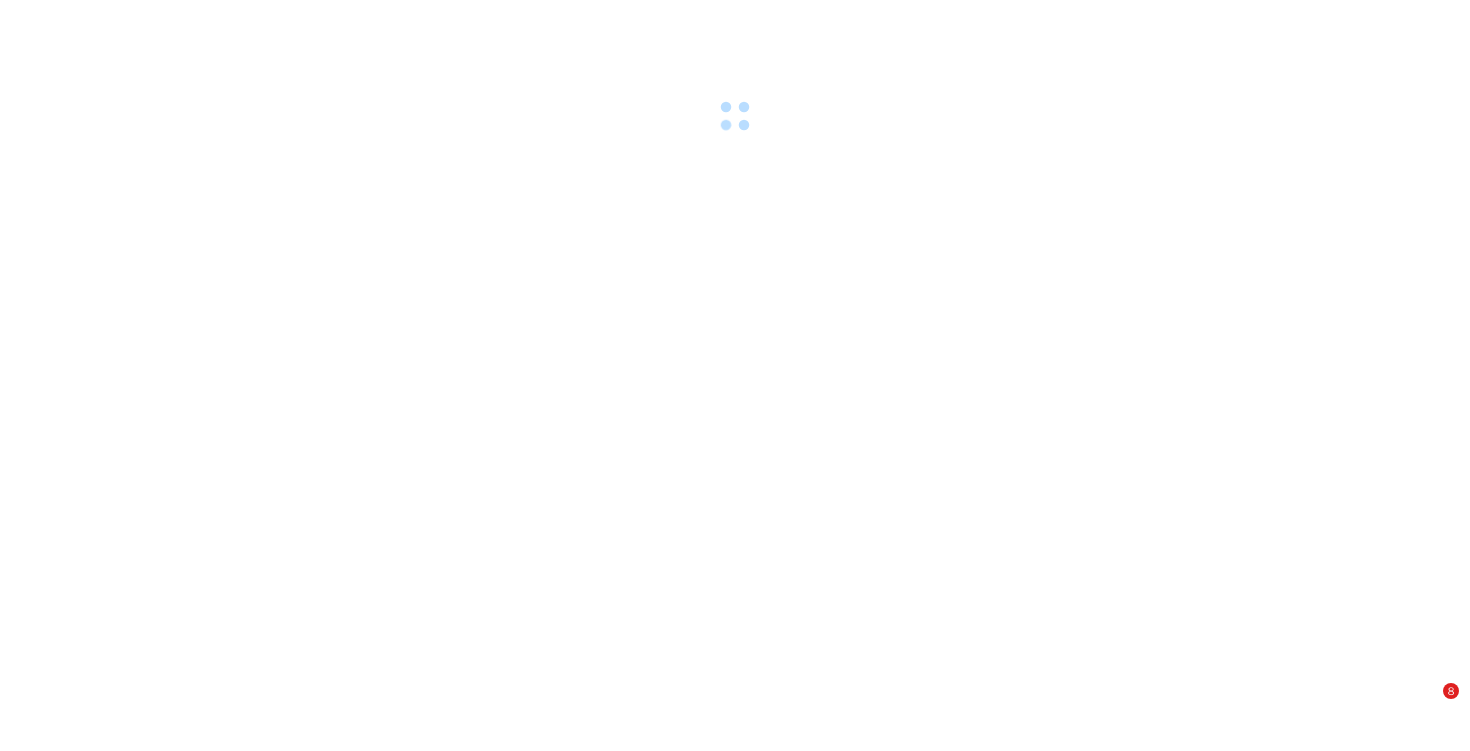 scroll, scrollTop: 0, scrollLeft: 0, axis: both 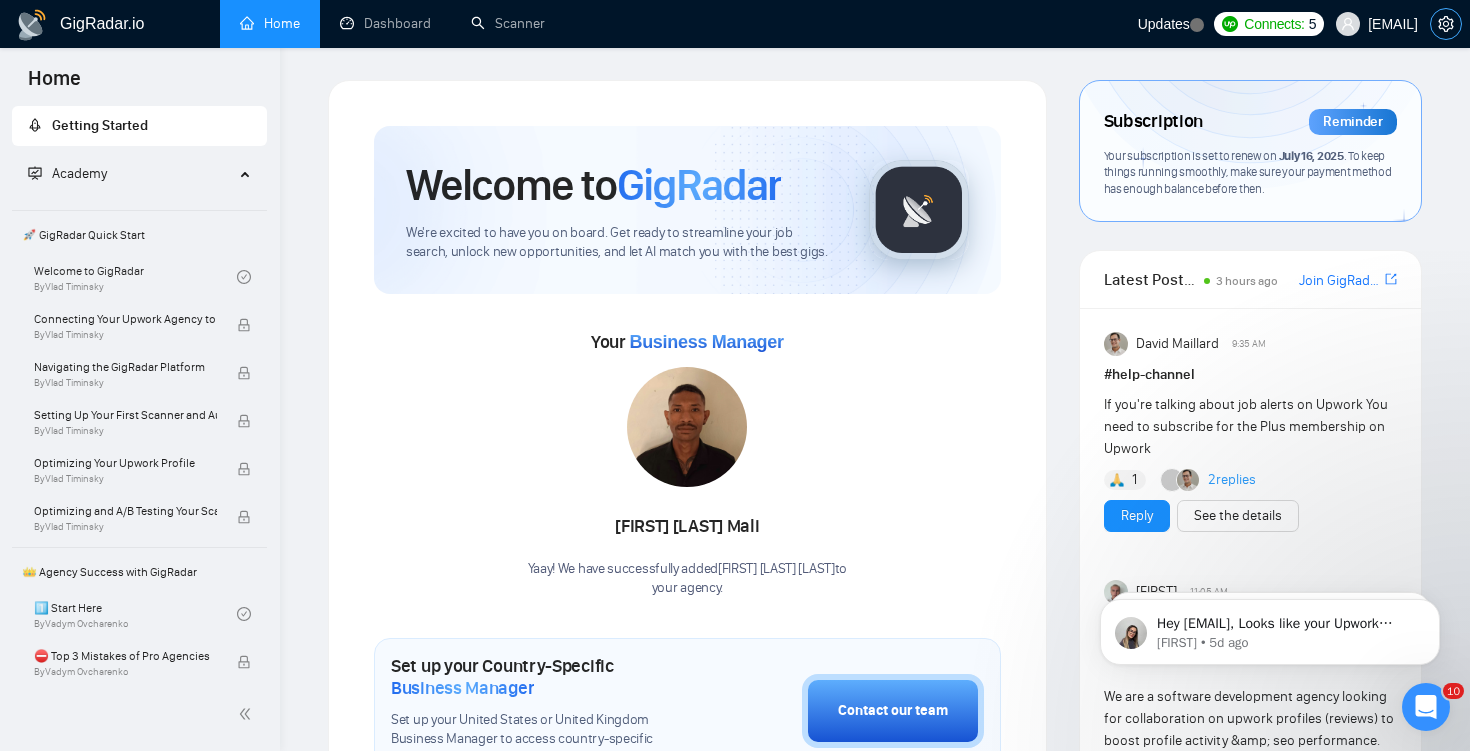 click at bounding box center [1446, 24] 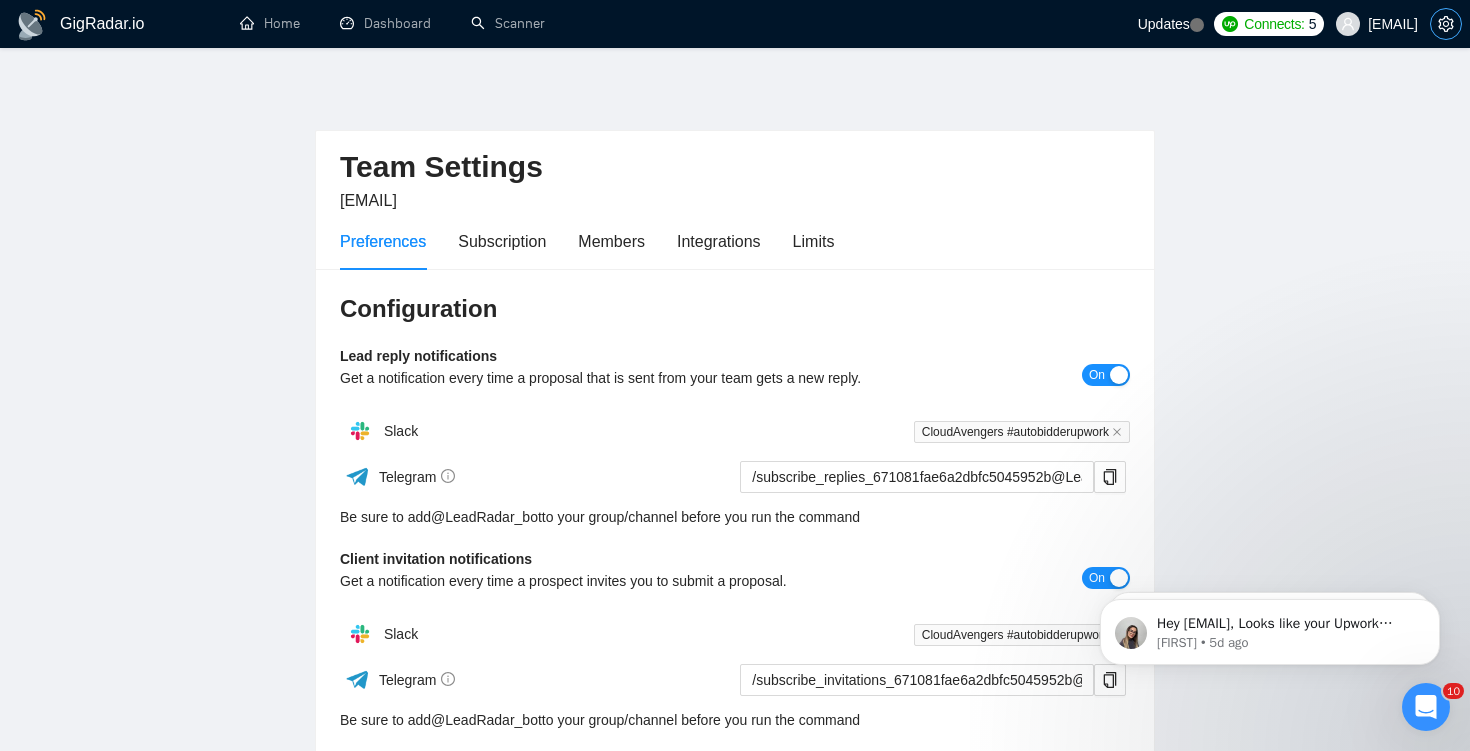 click 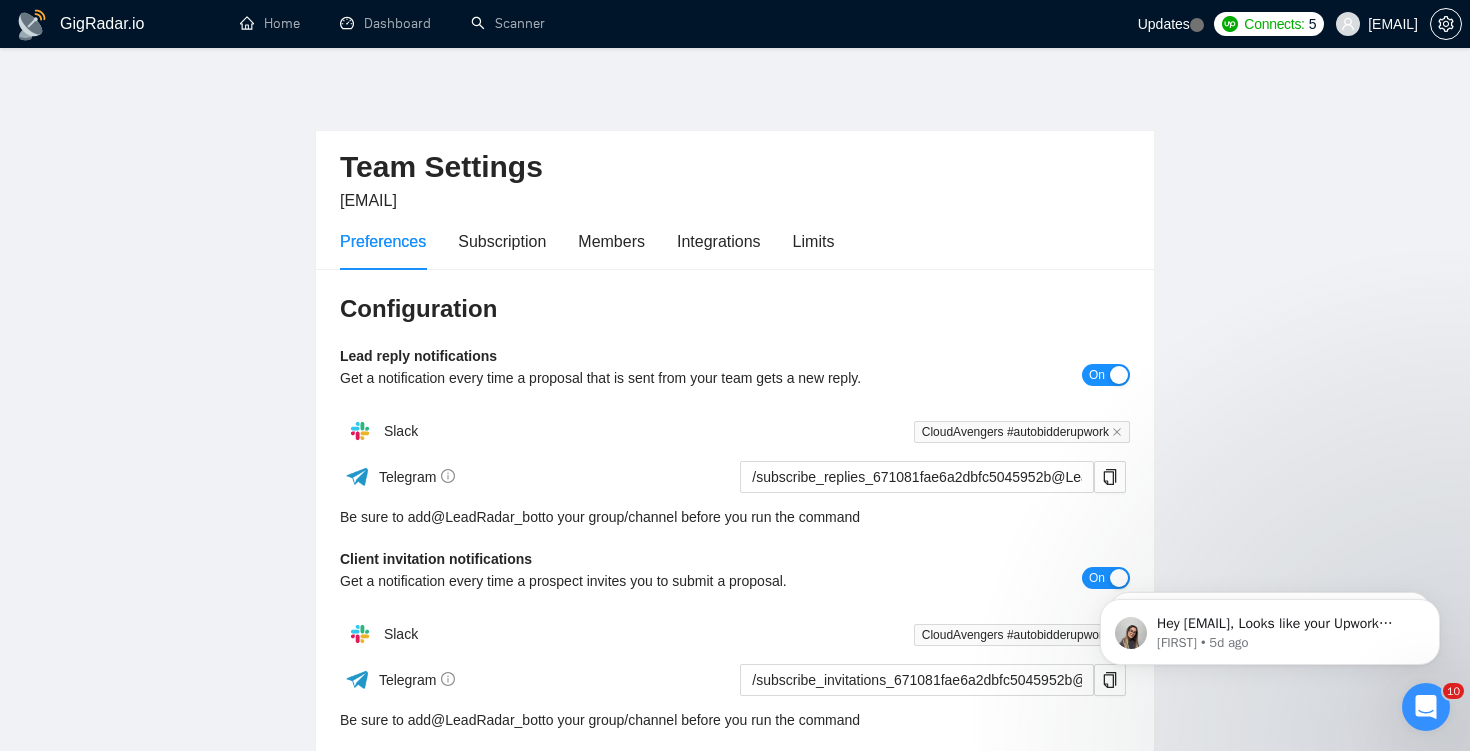 click on "Connects: 5 jarcardini@cloudavengers.io" at bounding box center (1338, 24) 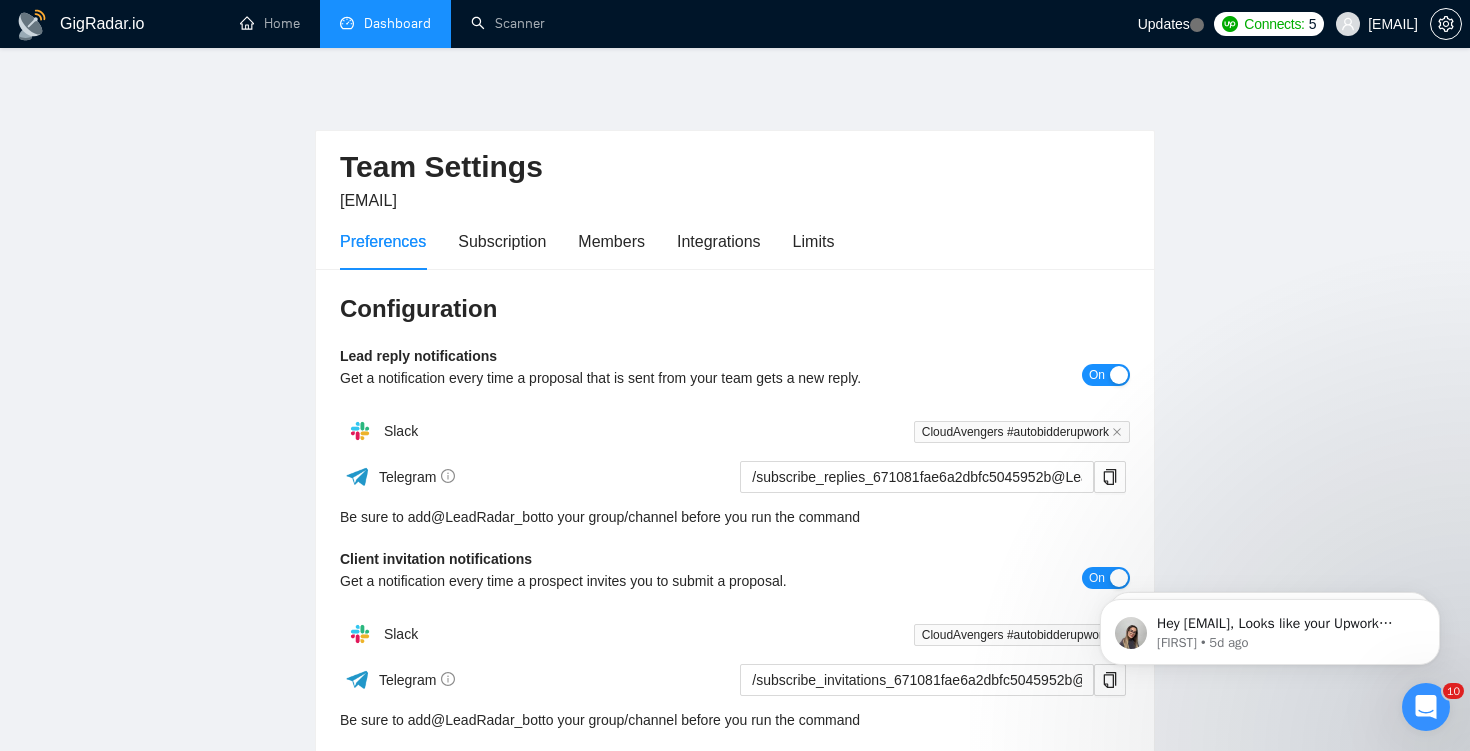 click on "Dashboard" at bounding box center (385, 23) 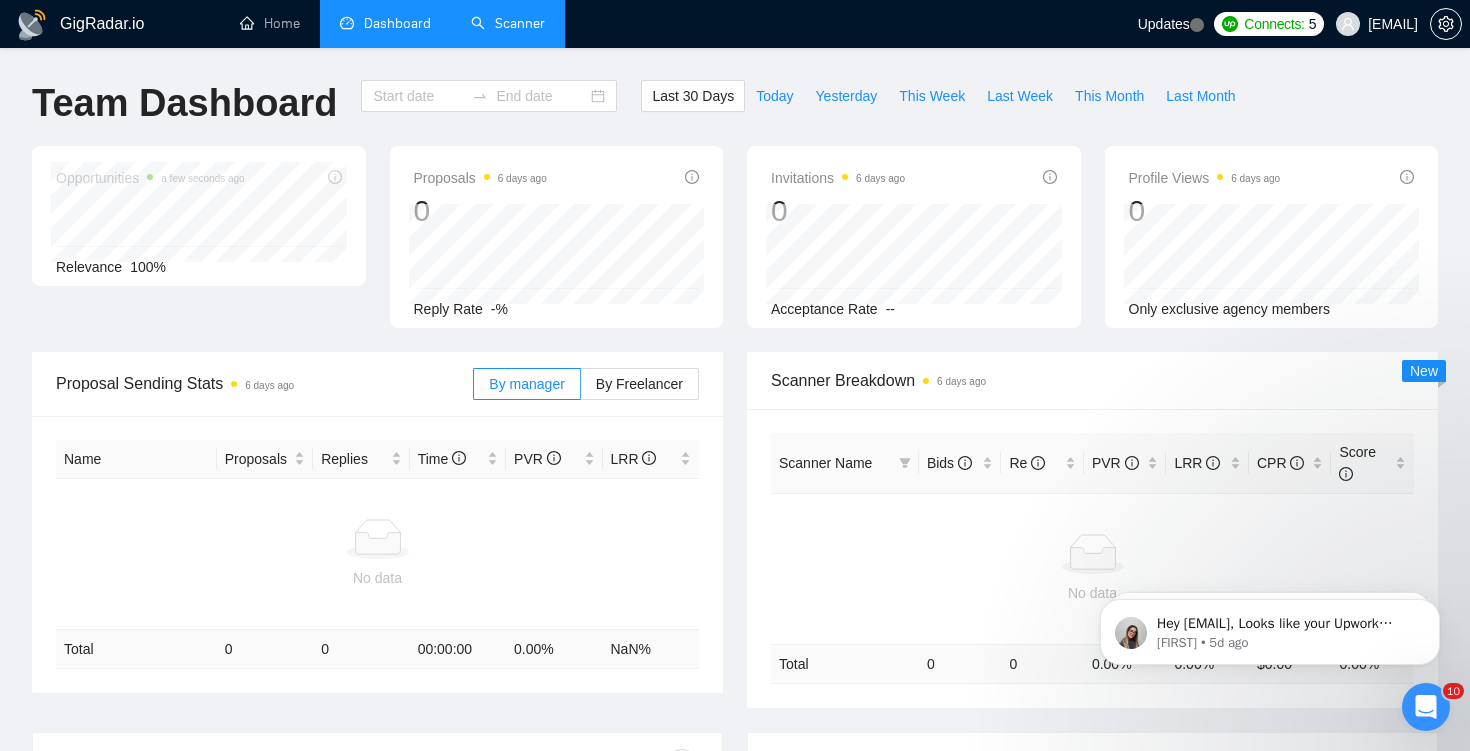 type on "2025-06-14" 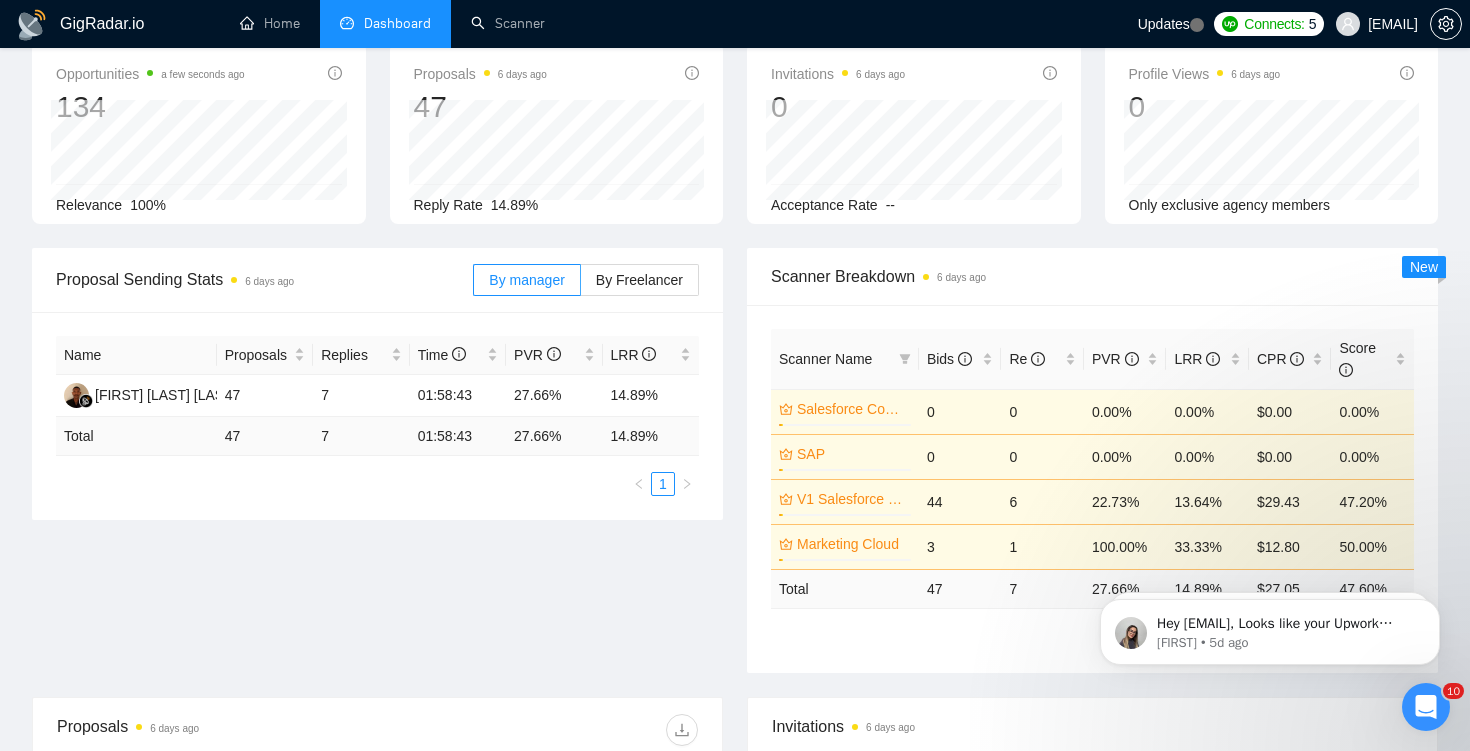 scroll, scrollTop: 128, scrollLeft: 0, axis: vertical 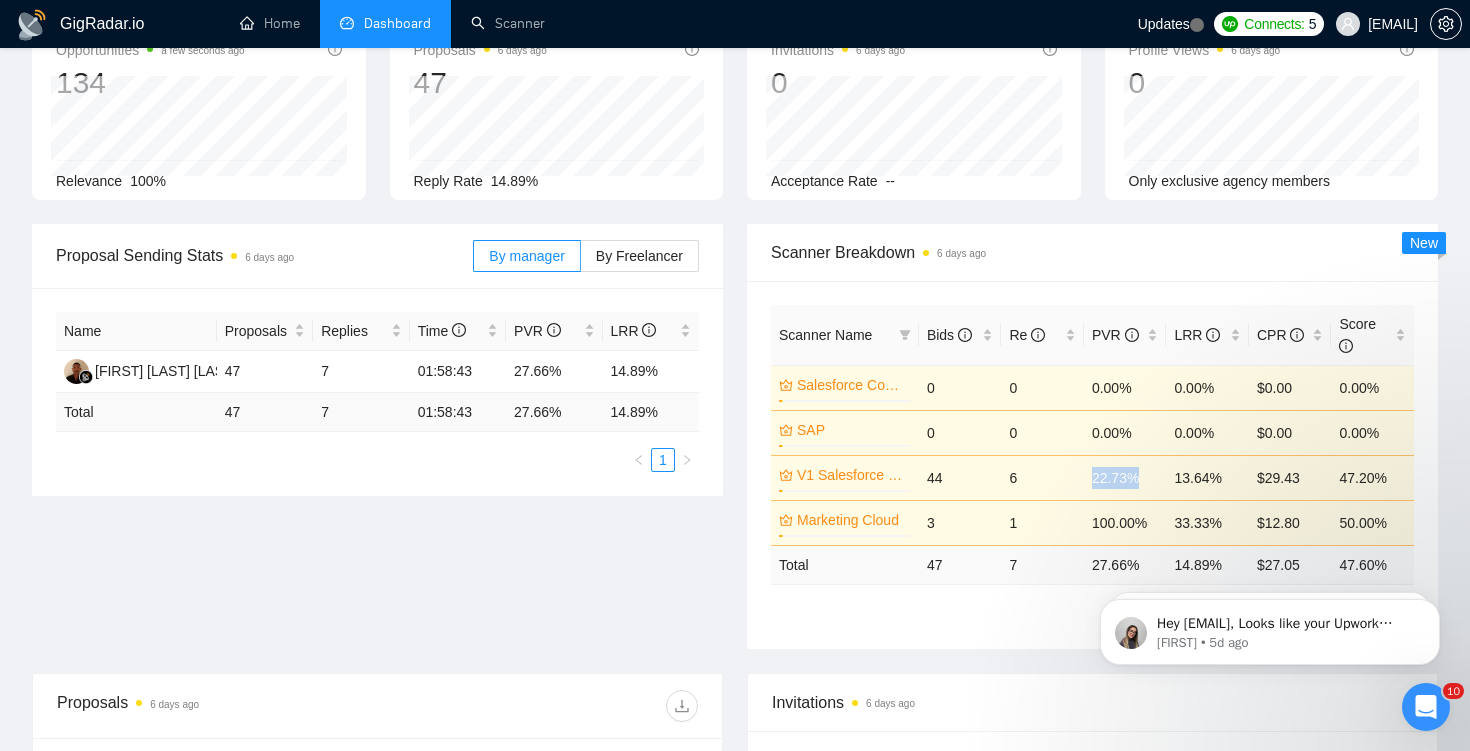 drag, startPoint x: 1142, startPoint y: 478, endPoint x: 1095, endPoint y: 481, distance: 47.095646 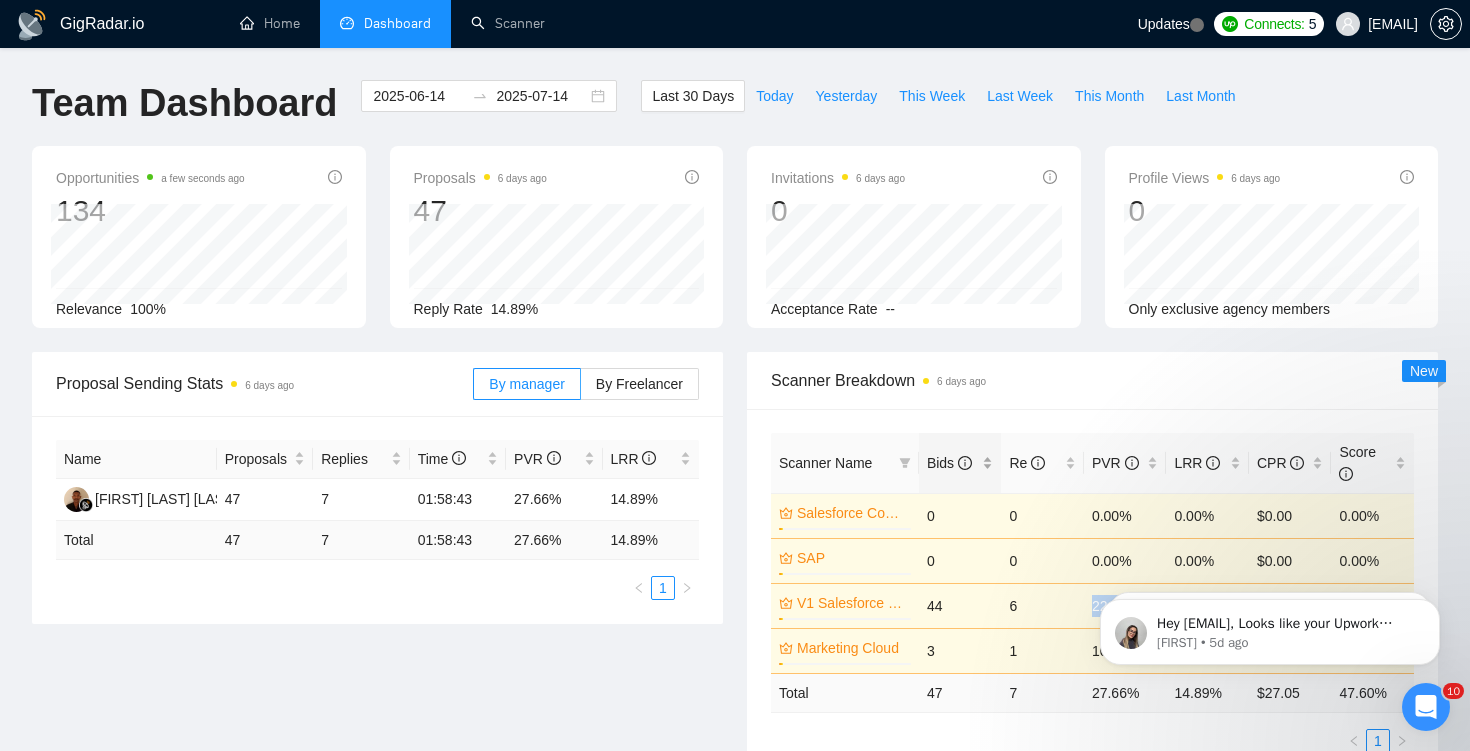 scroll, scrollTop: 0, scrollLeft: 0, axis: both 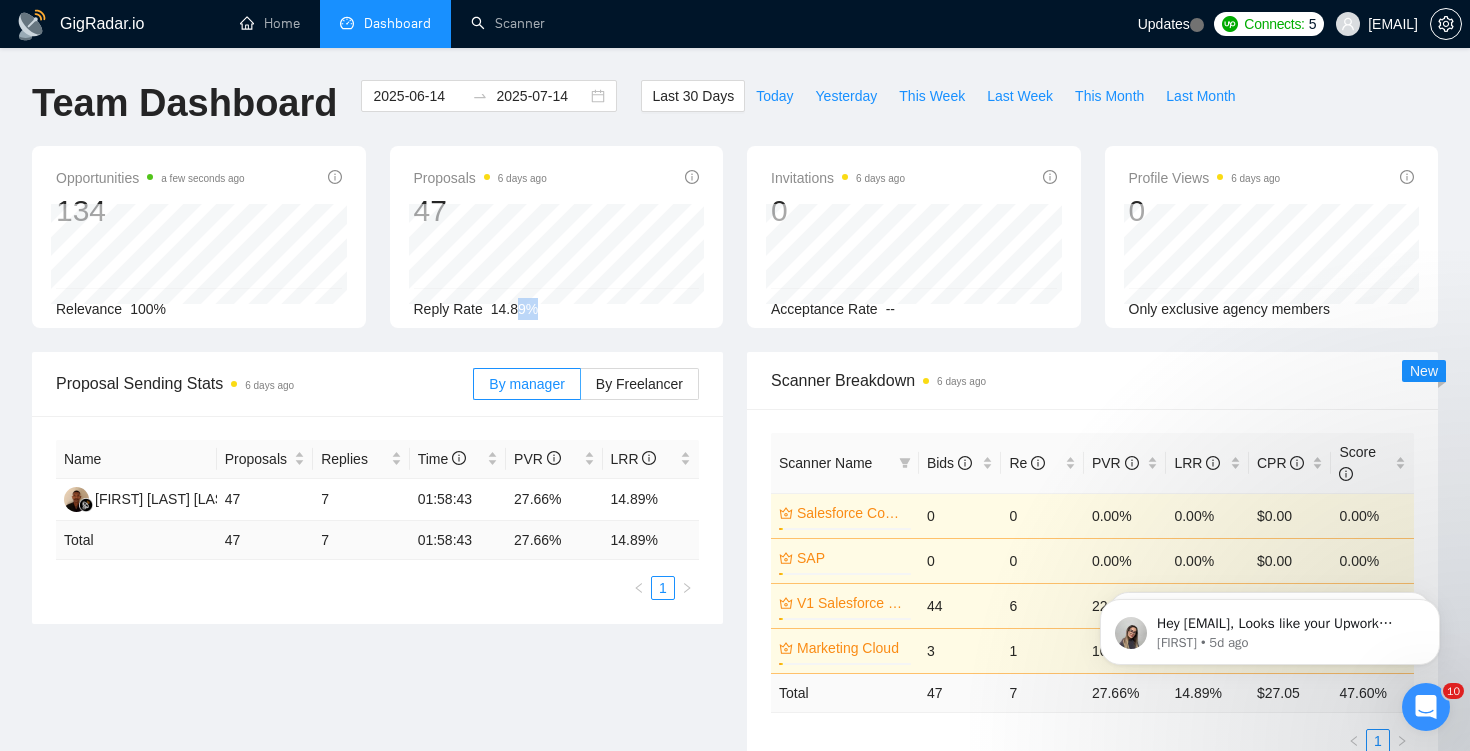 drag, startPoint x: 538, startPoint y: 313, endPoint x: 492, endPoint y: 311, distance: 46.043457 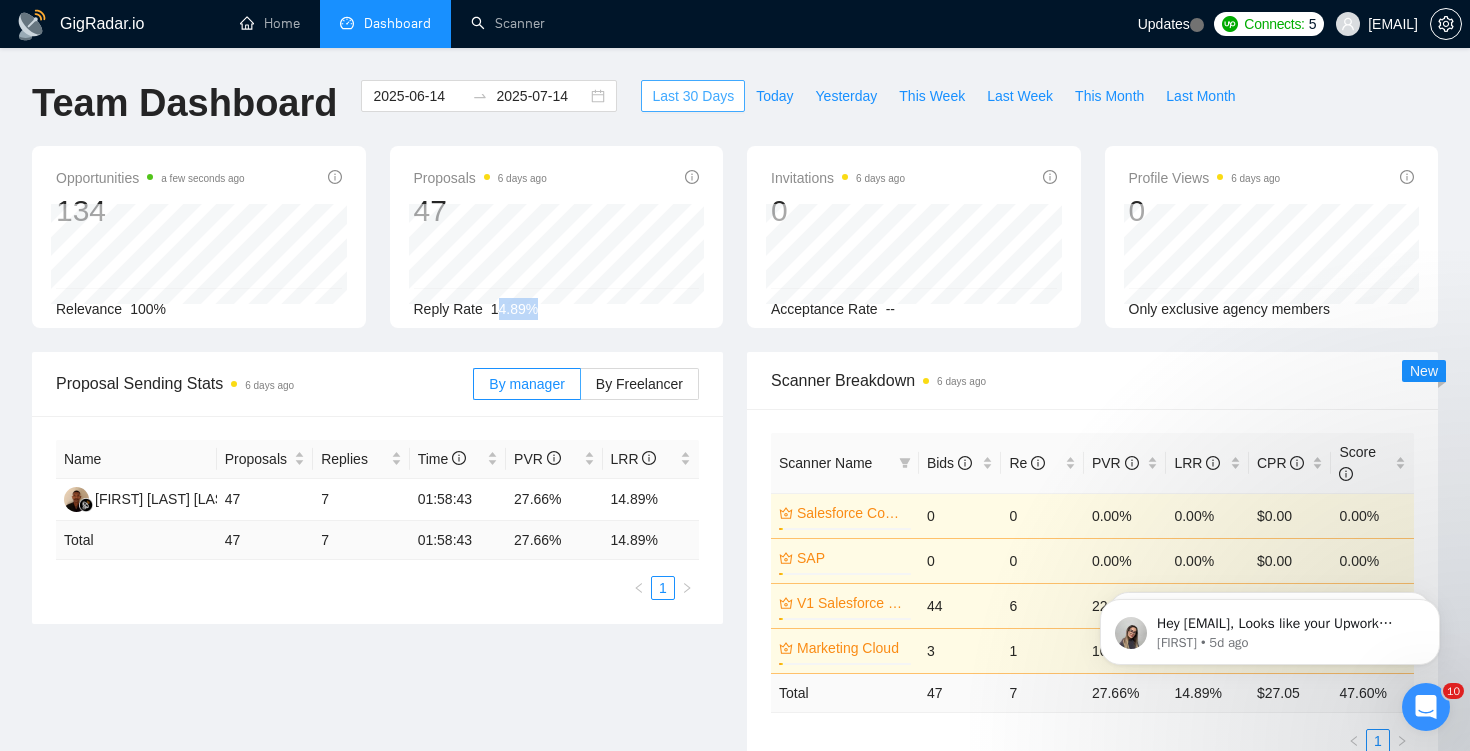 scroll, scrollTop: 0, scrollLeft: 0, axis: both 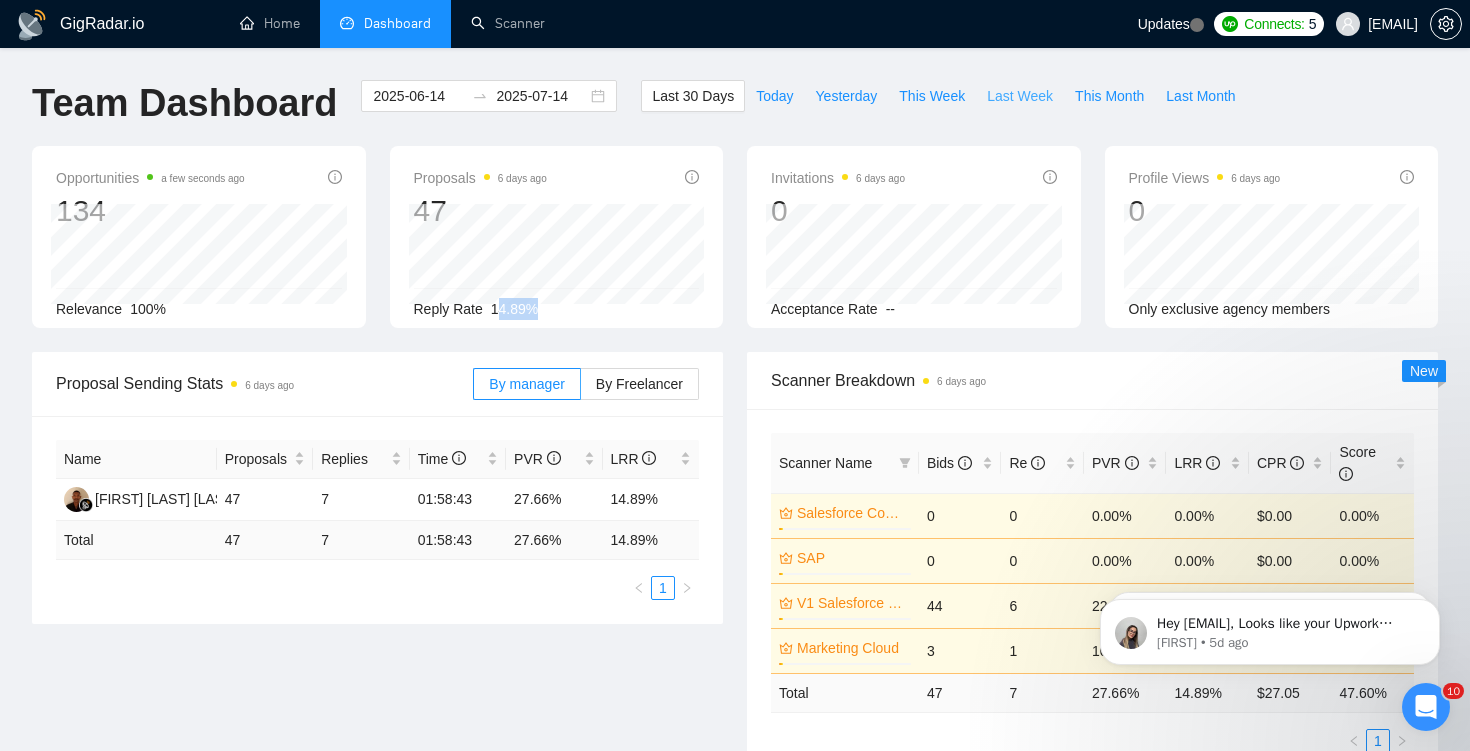 click on "Last Week" at bounding box center [1020, 96] 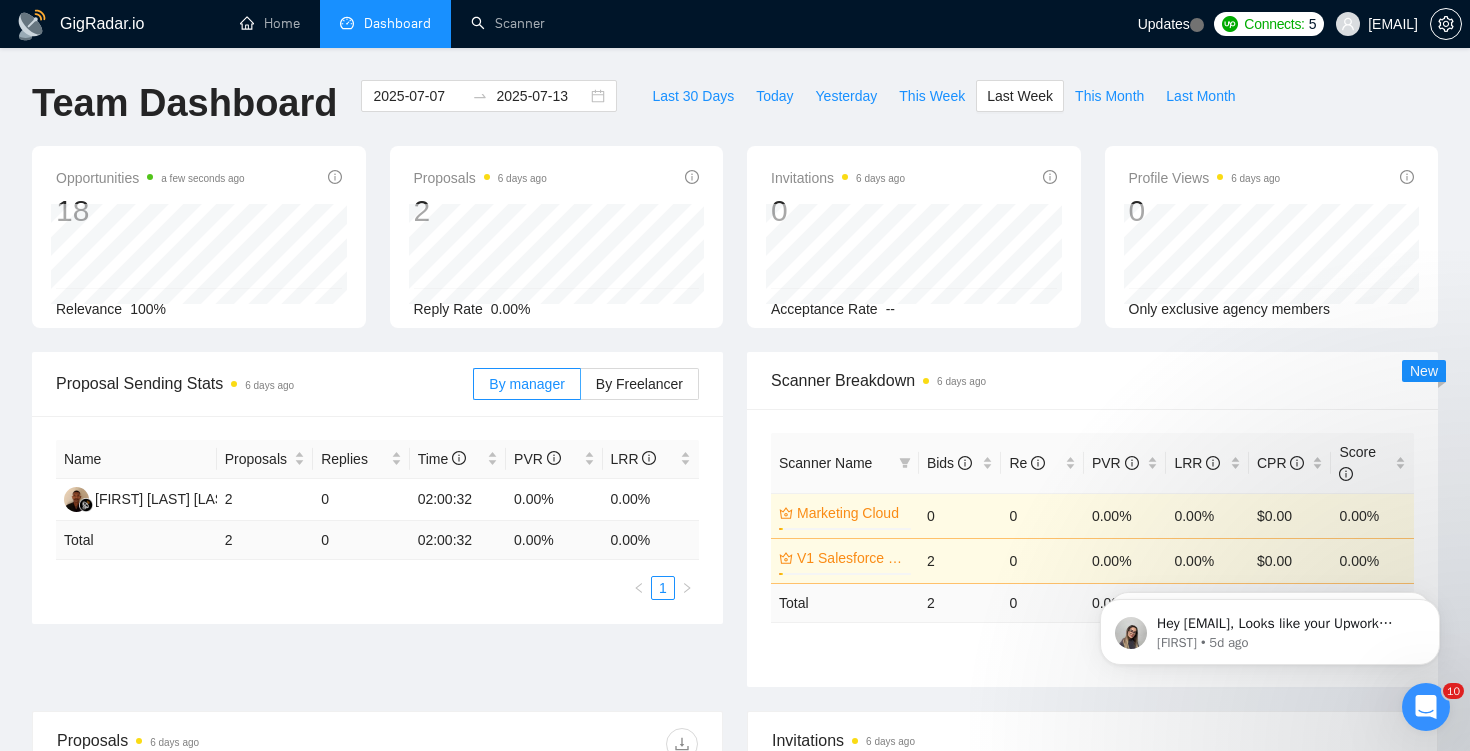 scroll, scrollTop: 1, scrollLeft: 0, axis: vertical 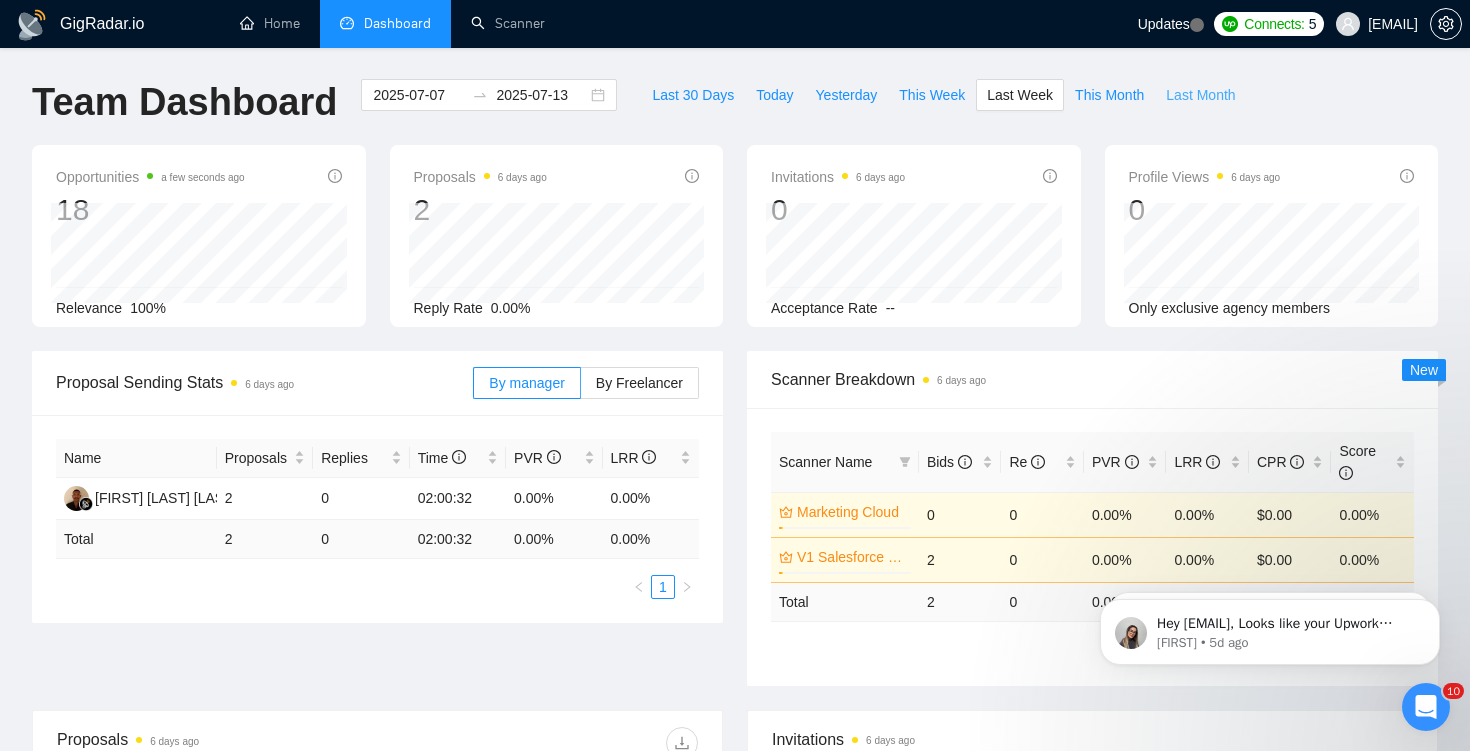 click on "Last Month" at bounding box center (1200, 95) 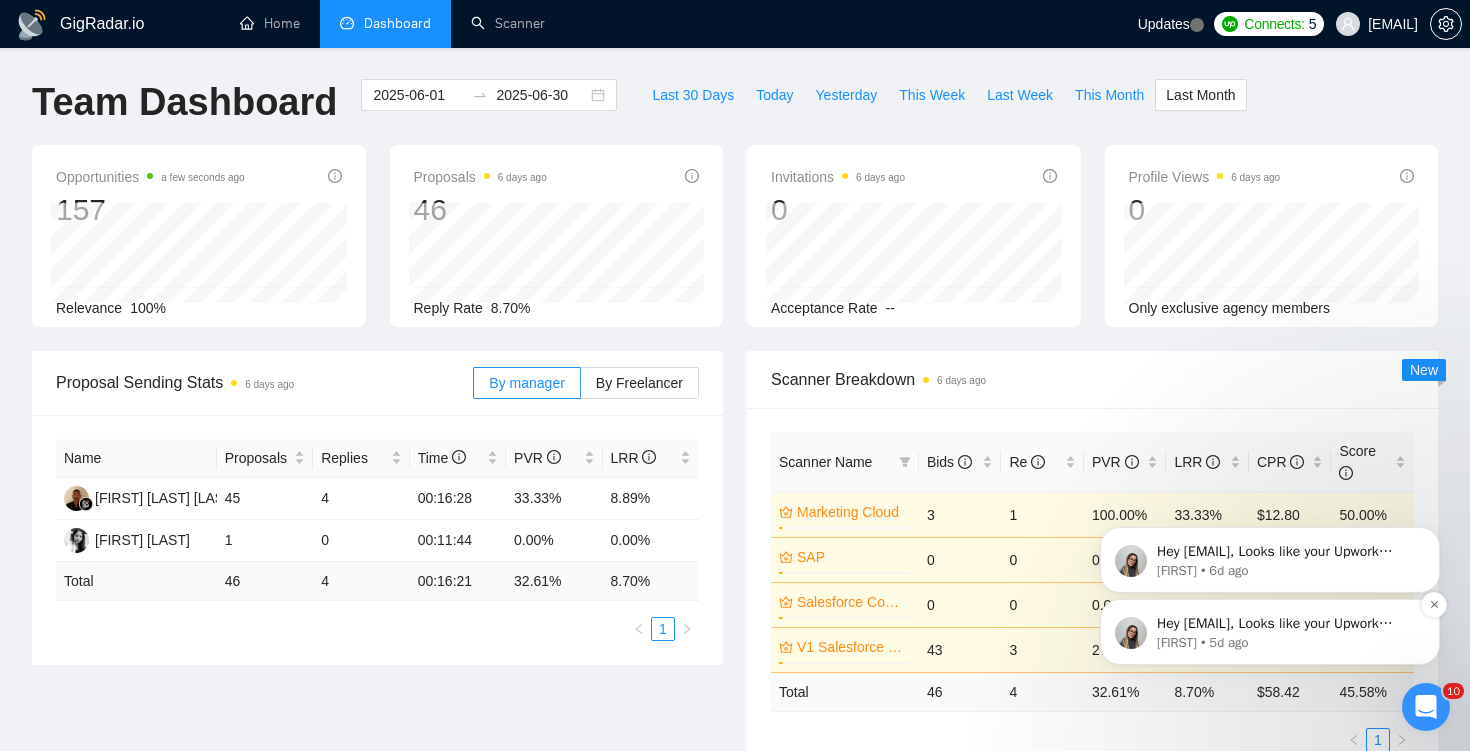click on "Hey [EMAIL], Looks like your Upwork agency Cloud Avengers ran out of connects. We recently tried to send a proposal for a job found by V1 Salesforce + context, but we could not because the number of connects was insufficient. If you don't top up your connects soon, all your Auto Bidders will be disabled, and you will have to reactivate it again. Please consider enabling the Auto Top-Up Feature to avoid this happening in the future." at bounding box center (1286, 624) 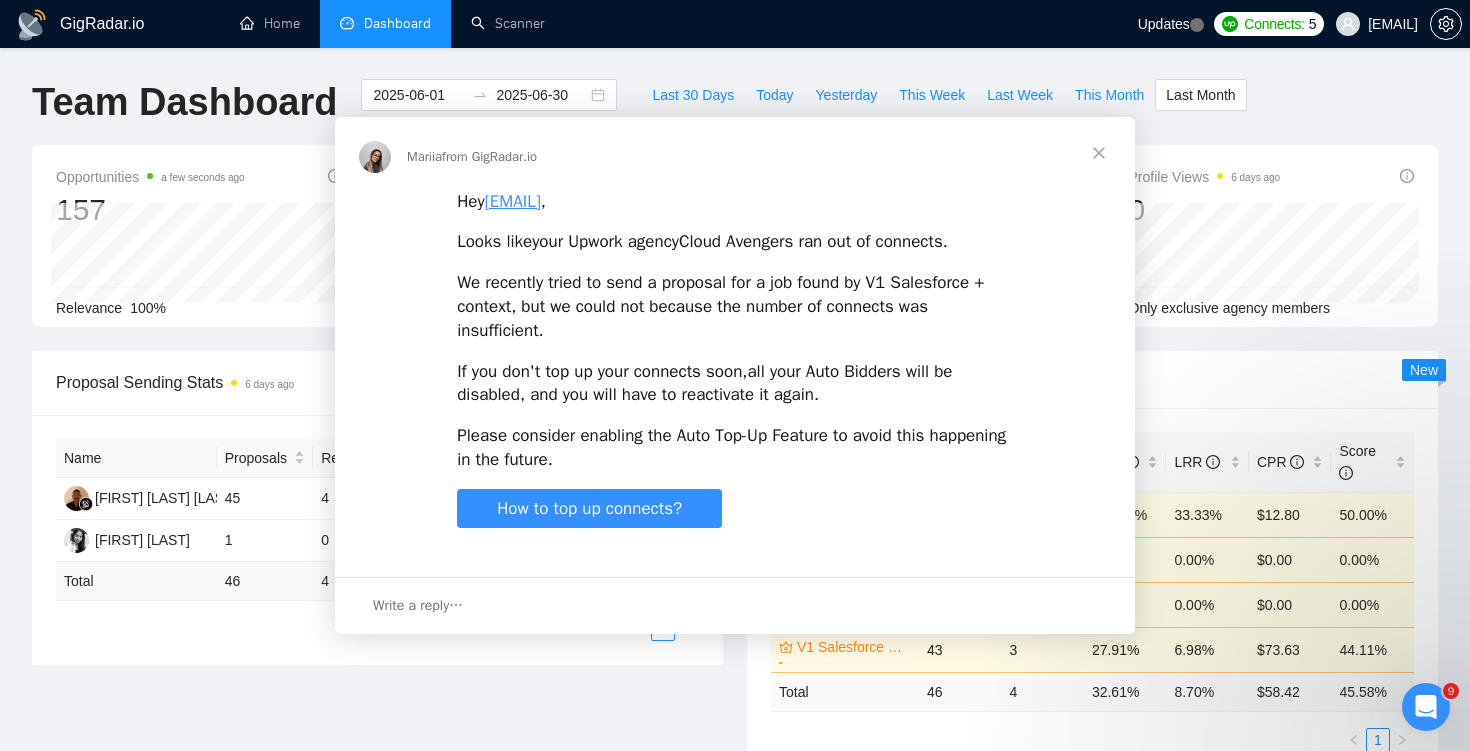 scroll, scrollTop: 0, scrollLeft: 0, axis: both 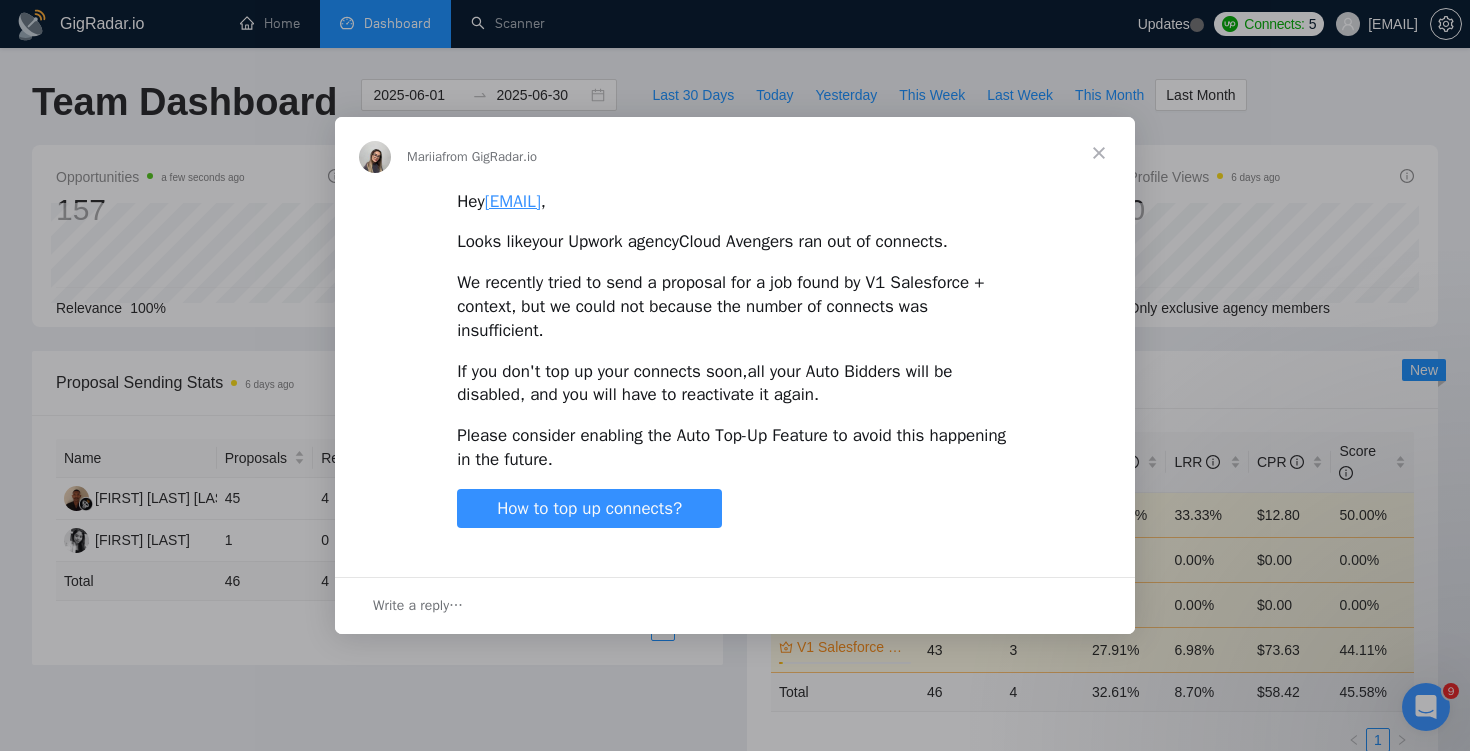 click at bounding box center (1099, 153) 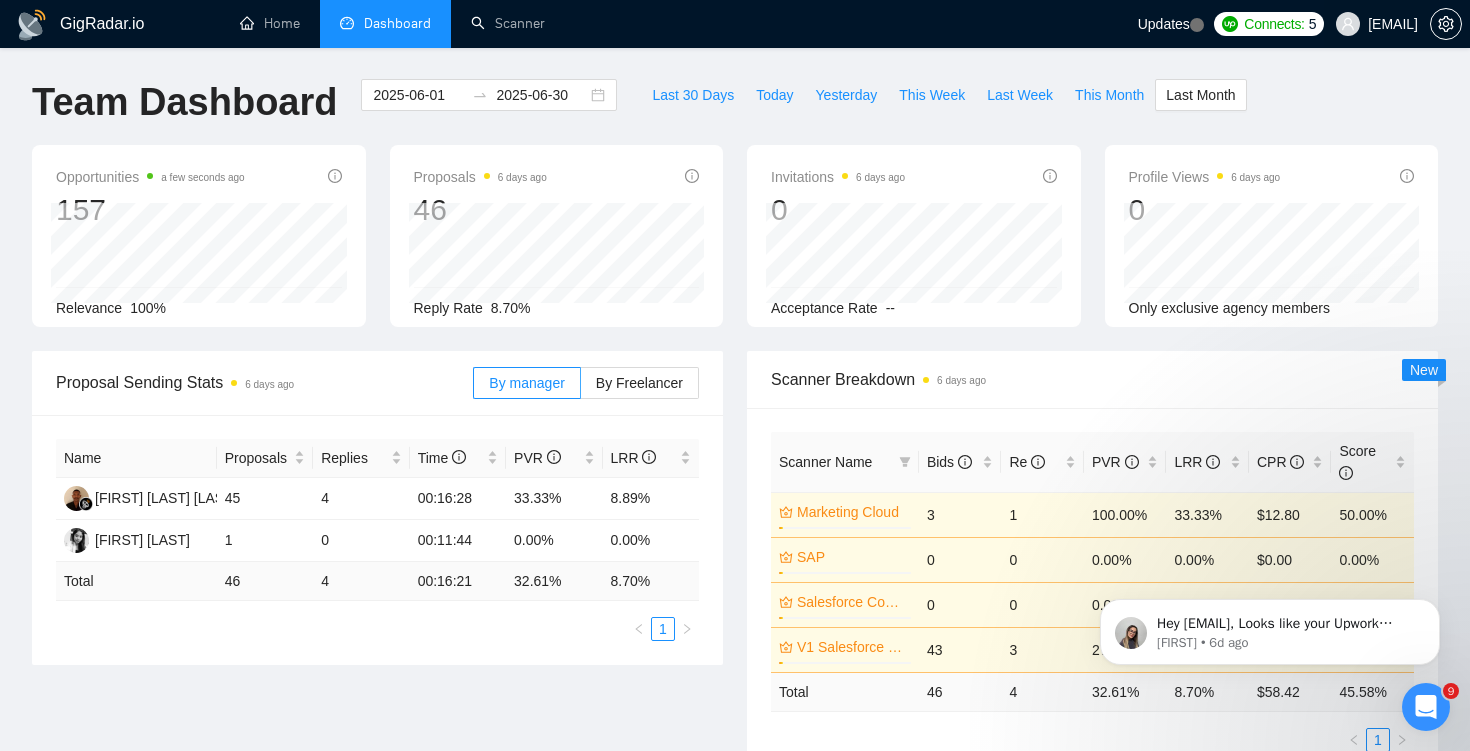 scroll, scrollTop: 0, scrollLeft: 0, axis: both 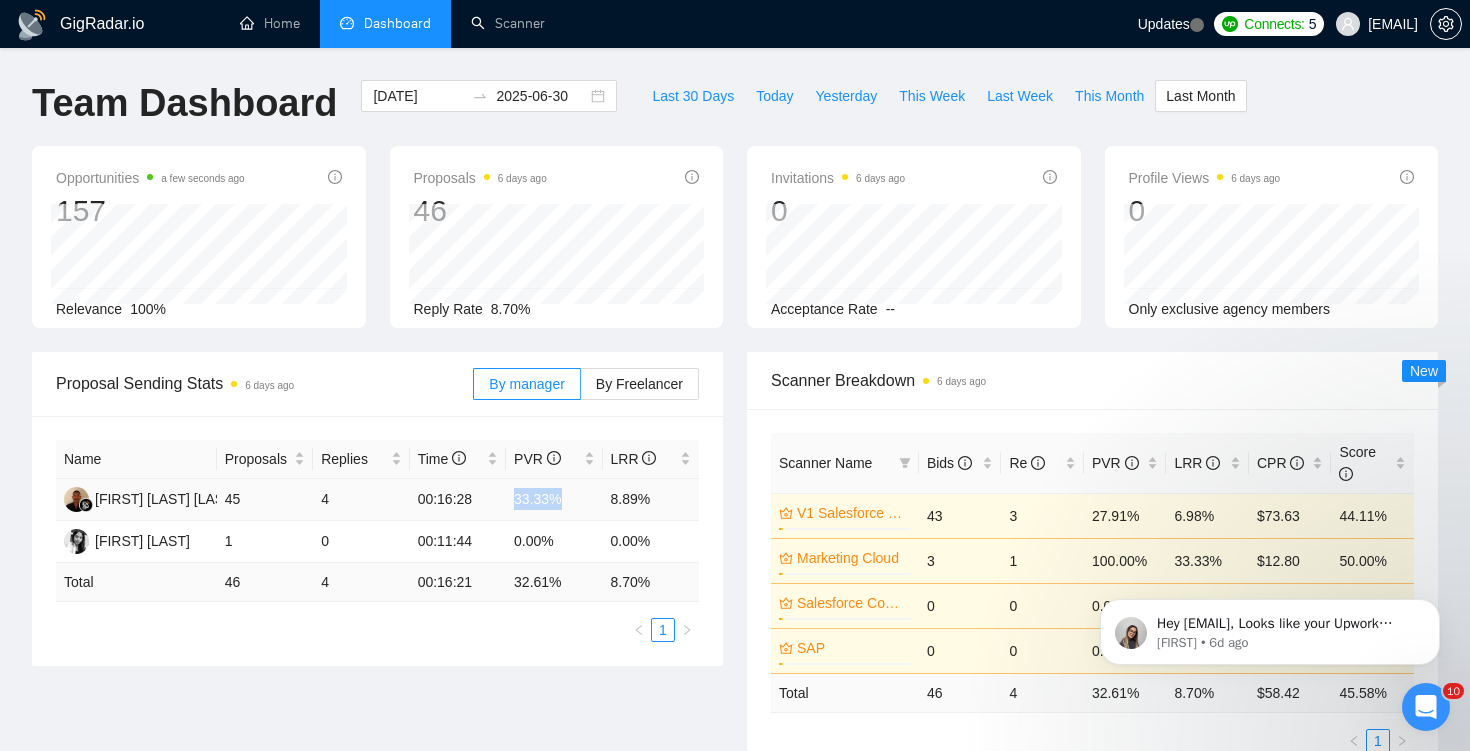 drag, startPoint x: 560, startPoint y: 500, endPoint x: 491, endPoint y: 498, distance: 69.02898 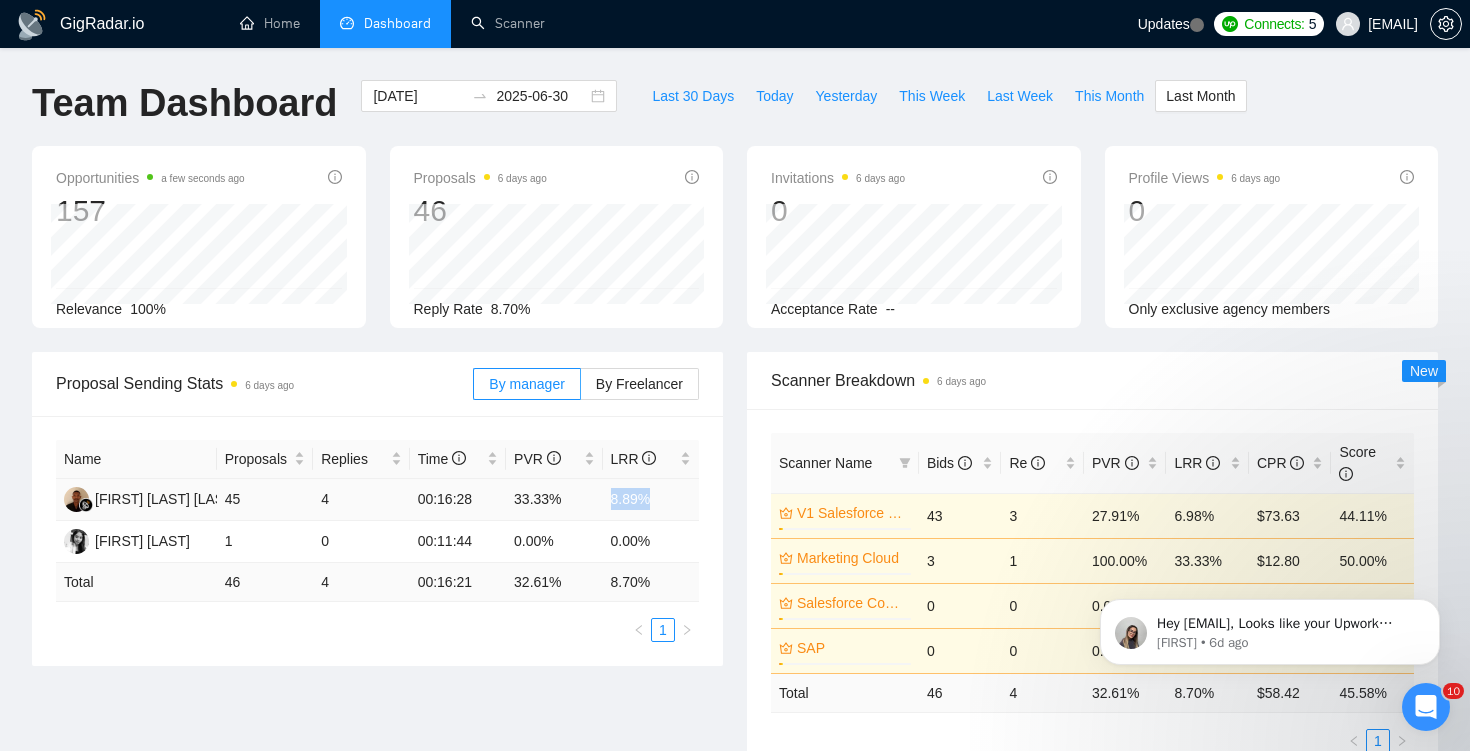 drag, startPoint x: 662, startPoint y: 506, endPoint x: 592, endPoint y: 504, distance: 70.028564 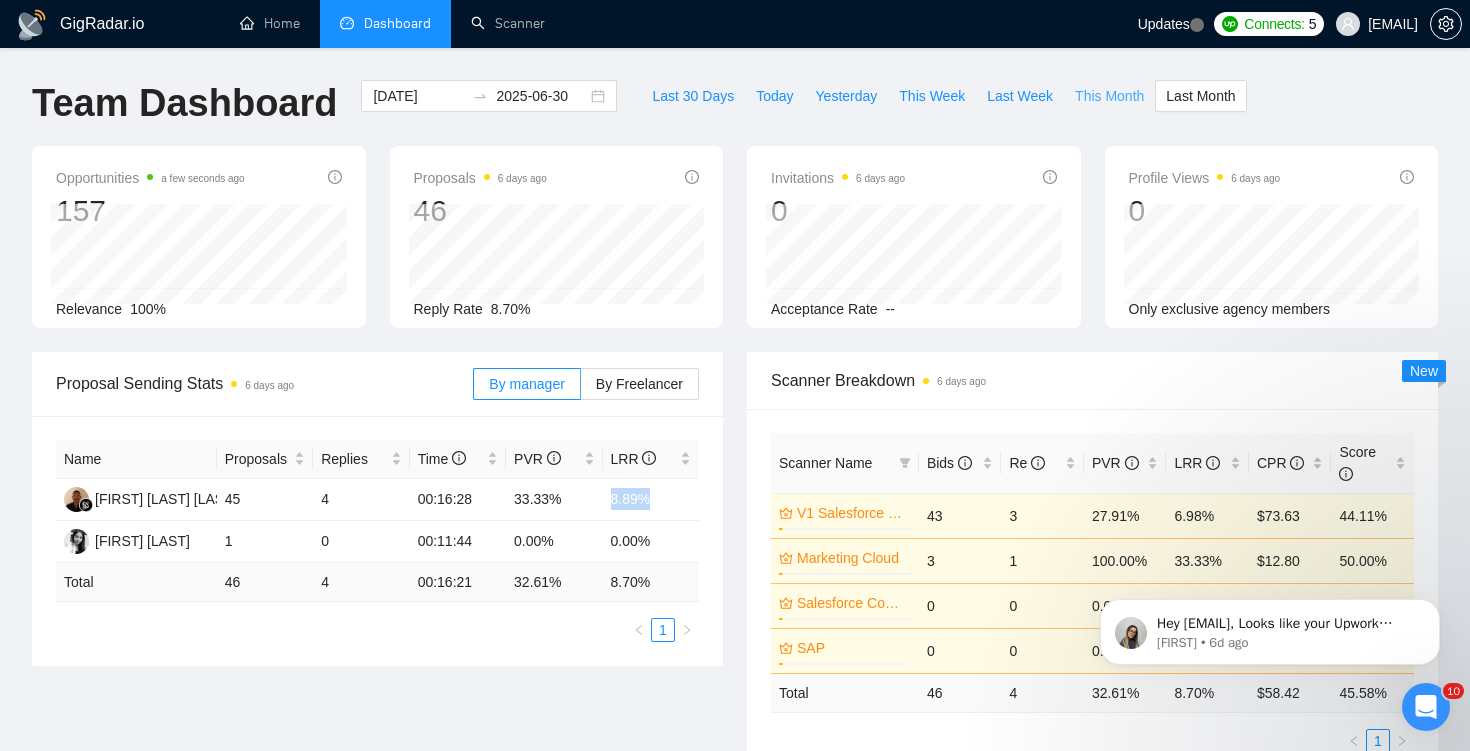 click on "This Month" at bounding box center (1109, 96) 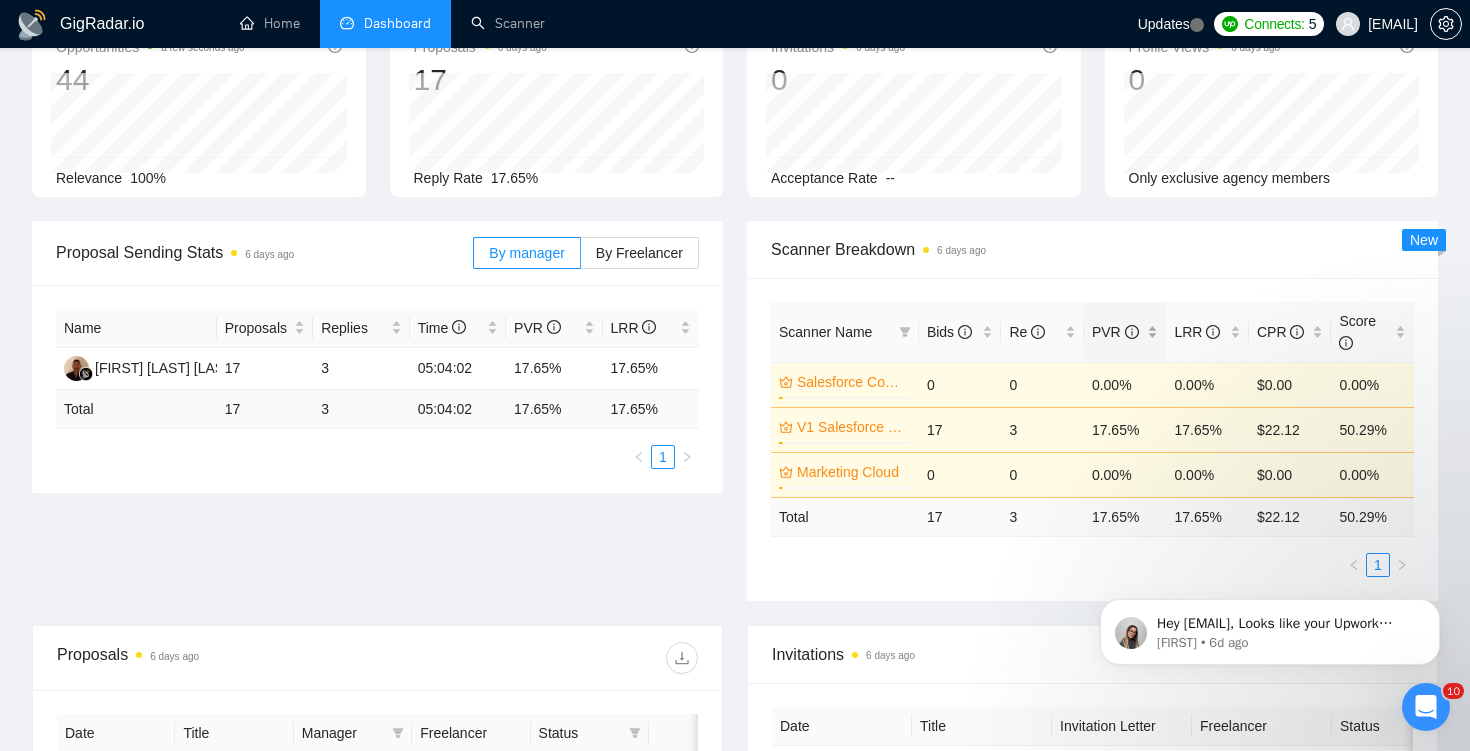 scroll, scrollTop: 135, scrollLeft: 0, axis: vertical 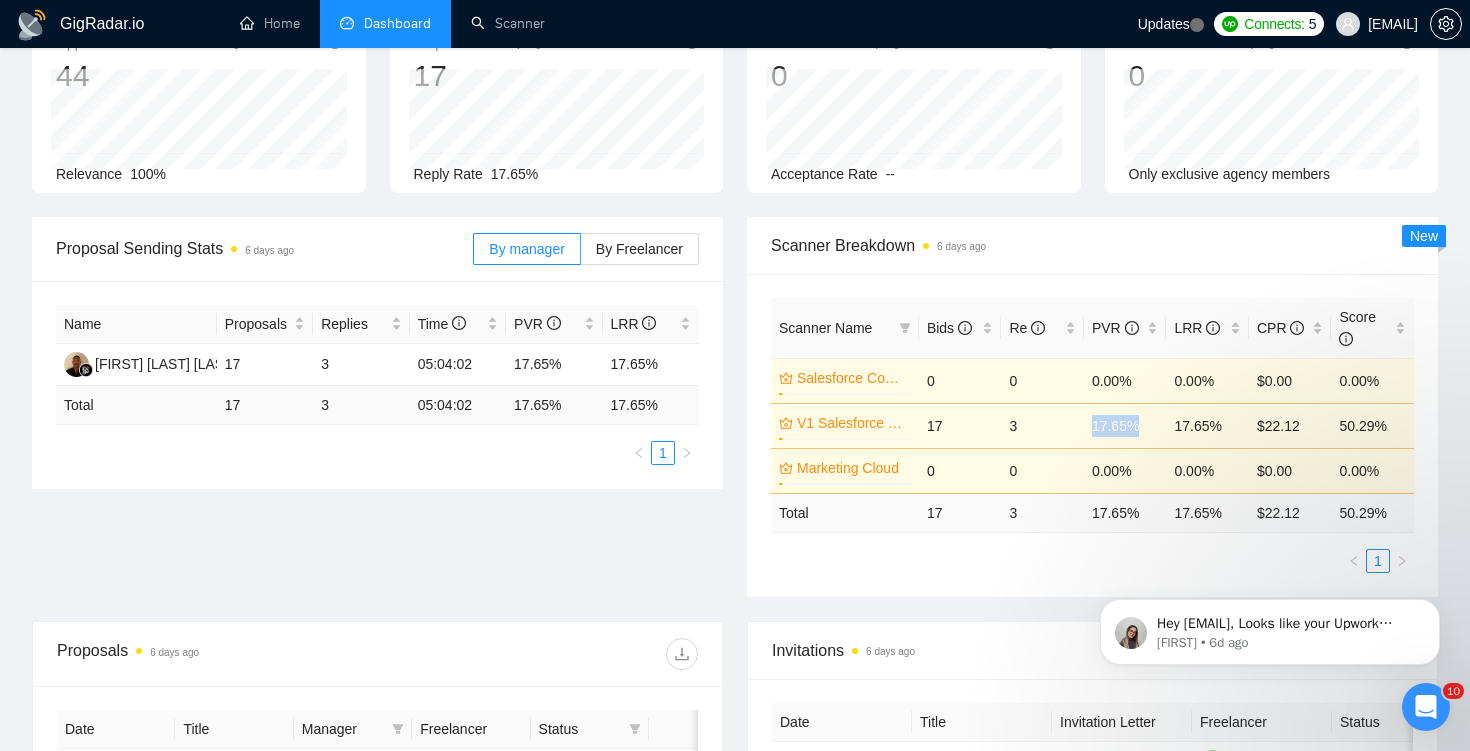 drag, startPoint x: 1146, startPoint y: 428, endPoint x: 1089, endPoint y: 429, distance: 57.00877 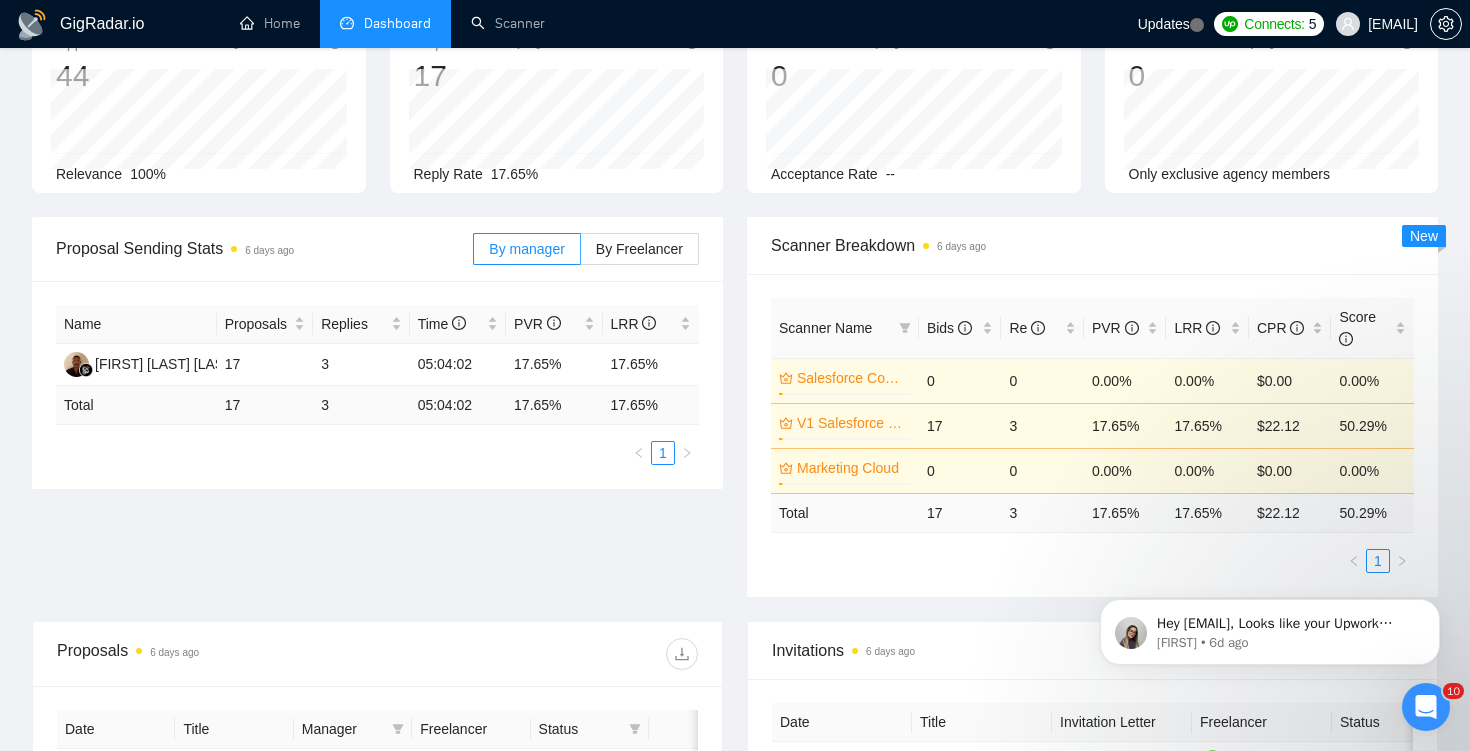 drag, startPoint x: 1235, startPoint y: 435, endPoint x: 1177, endPoint y: 436, distance: 58.00862 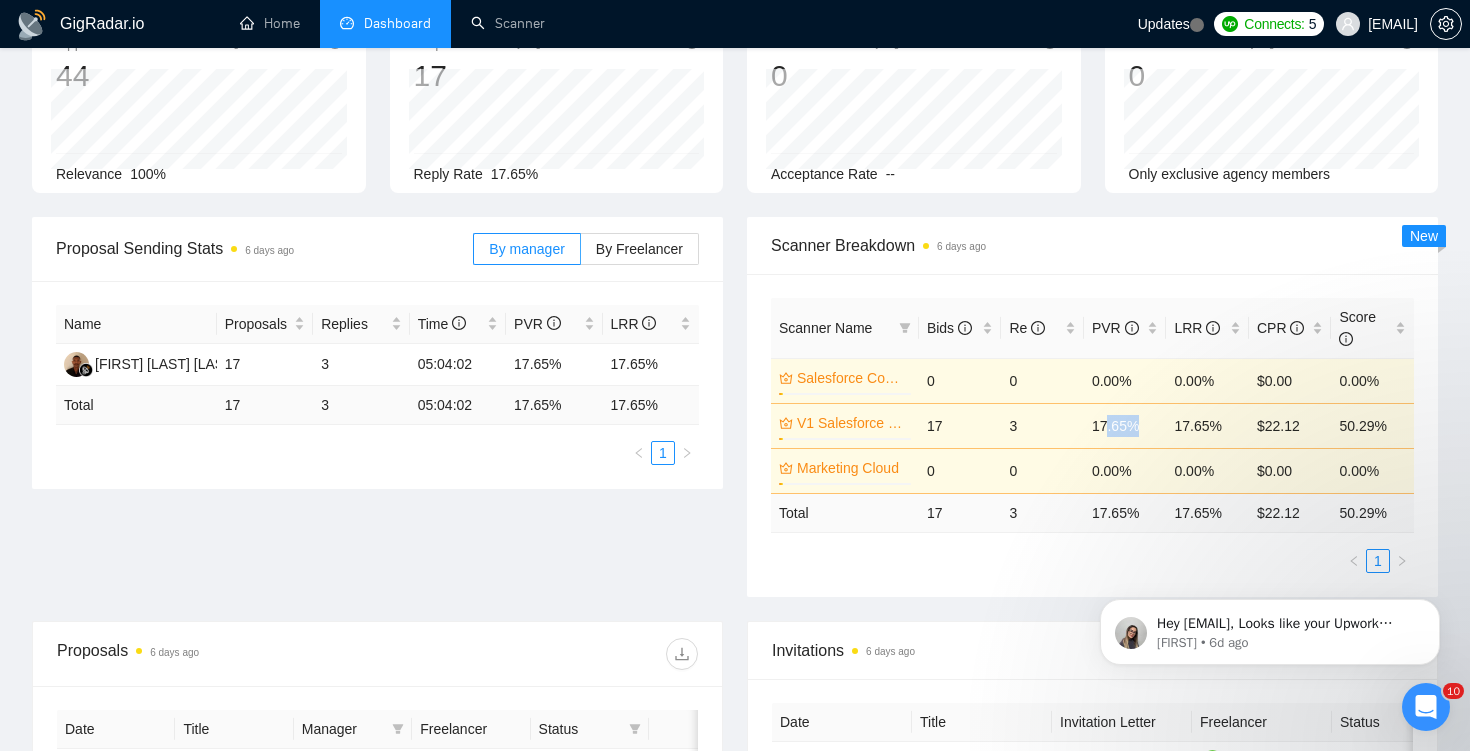 drag, startPoint x: 1146, startPoint y: 428, endPoint x: 1108, endPoint y: 426, distance: 38.052597 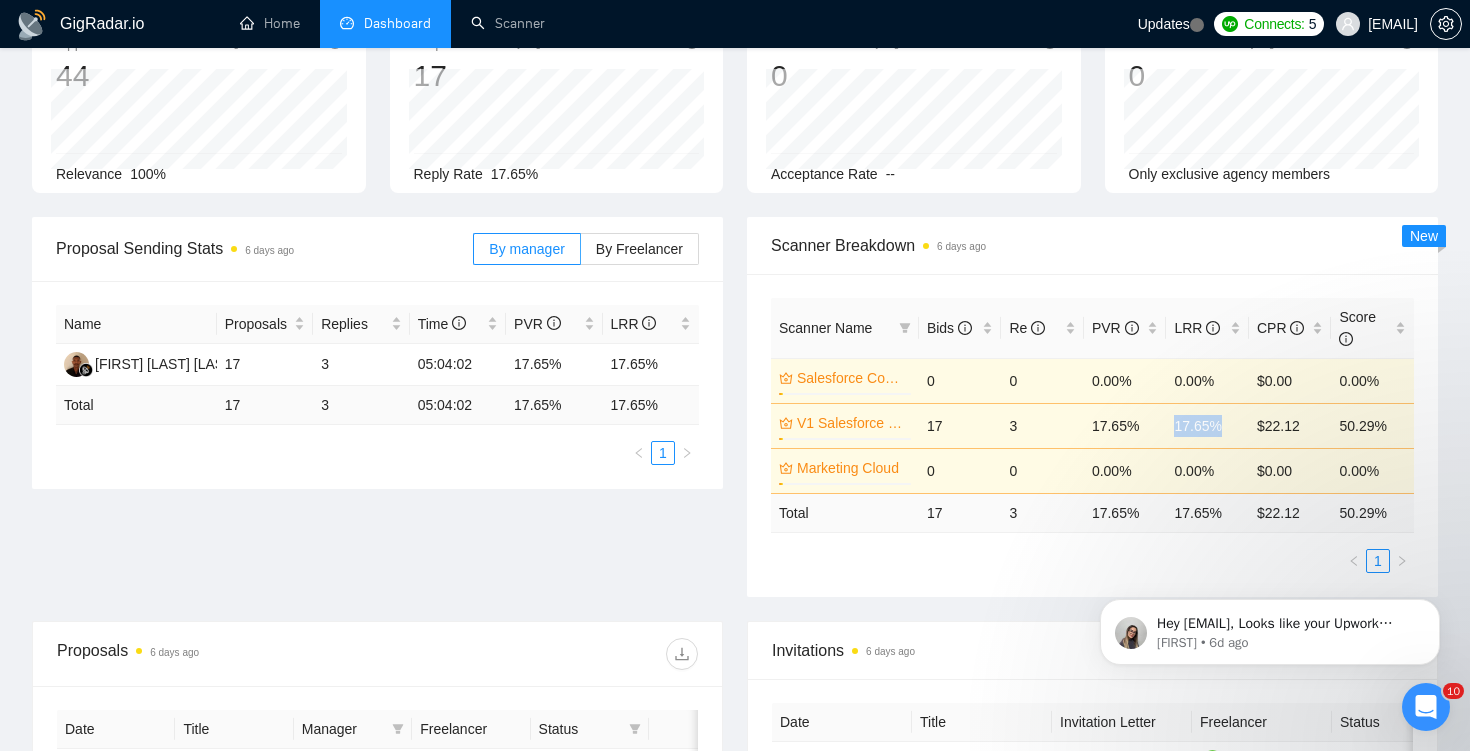 drag, startPoint x: 1243, startPoint y: 428, endPoint x: 1177, endPoint y: 426, distance: 66.0303 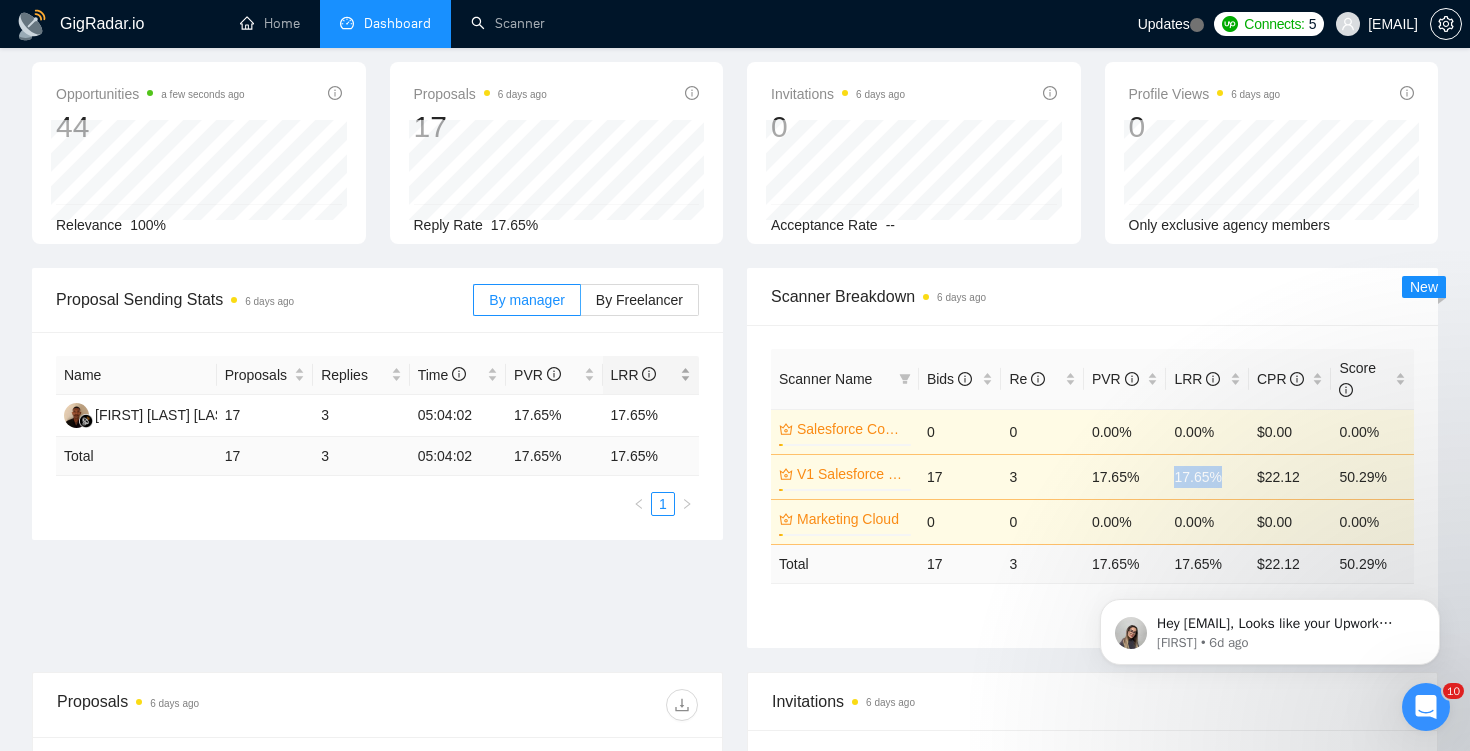 scroll, scrollTop: 69, scrollLeft: 0, axis: vertical 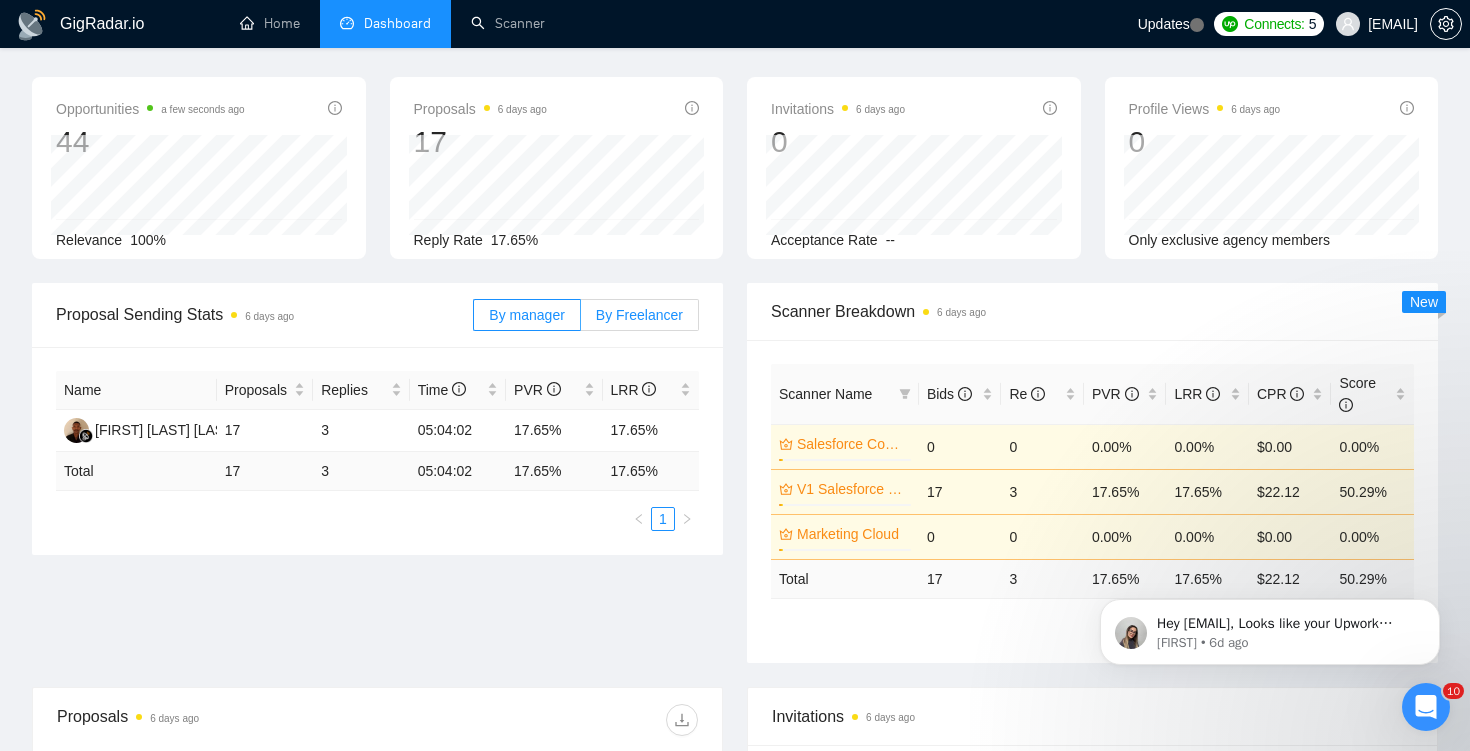 click on "By Freelancer" at bounding box center (639, 315) 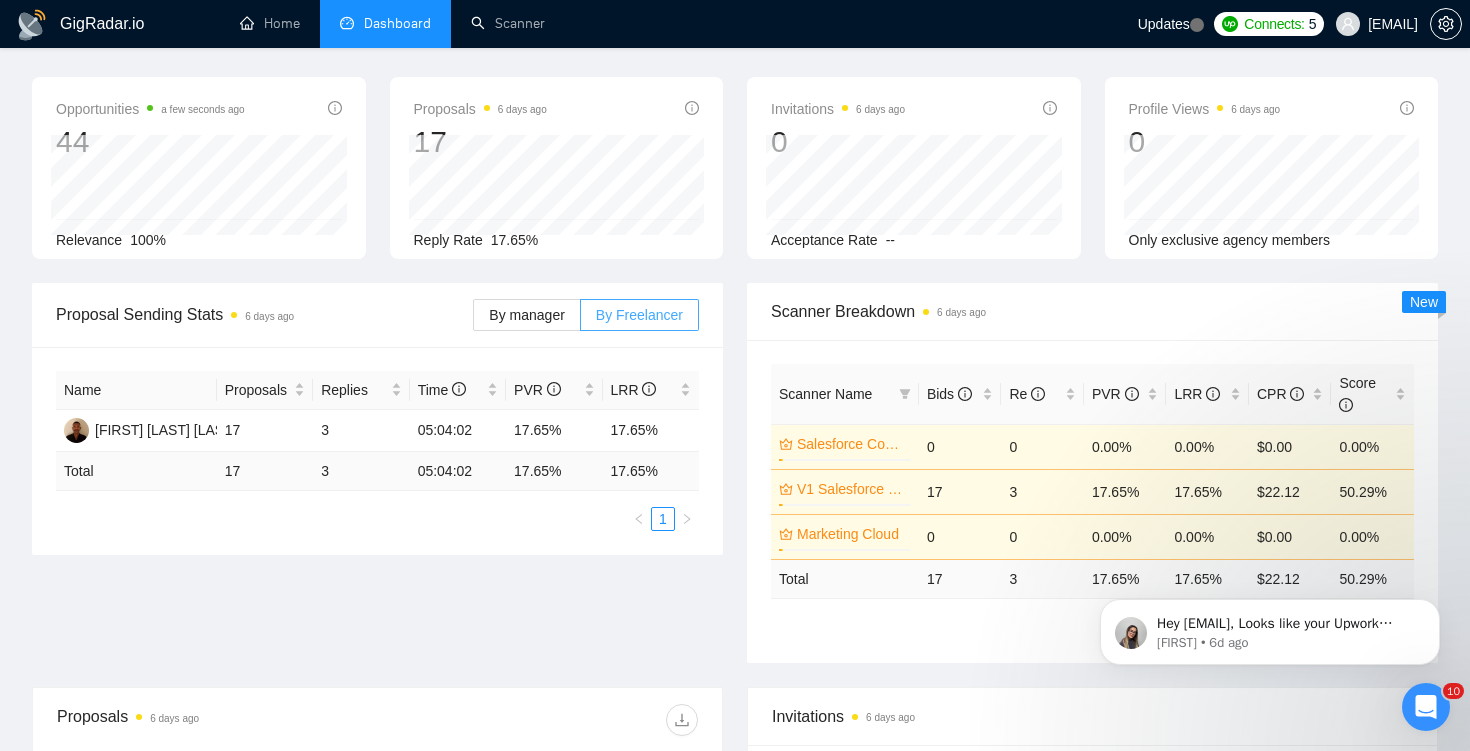 click on "By Freelancer" at bounding box center (639, 315) 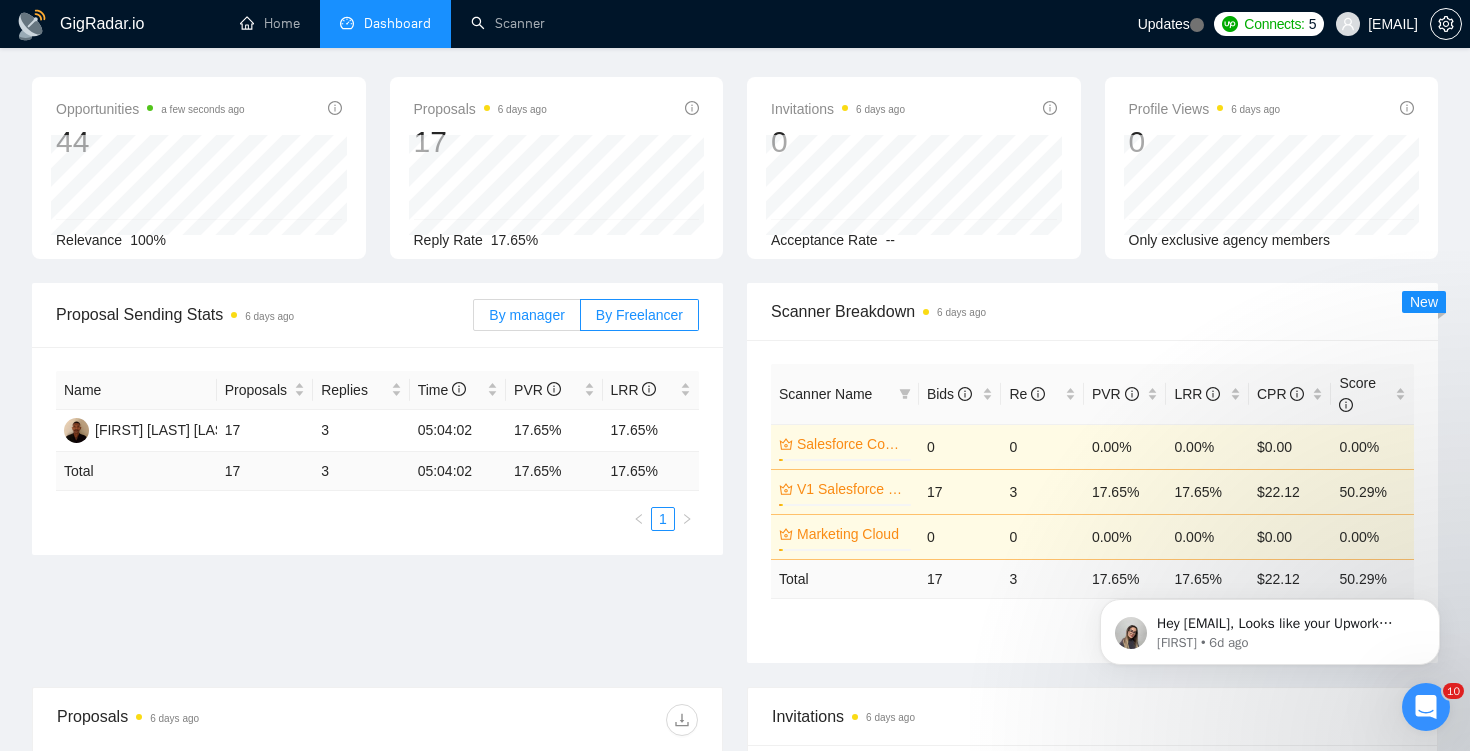 click on "By manager" at bounding box center (526, 315) 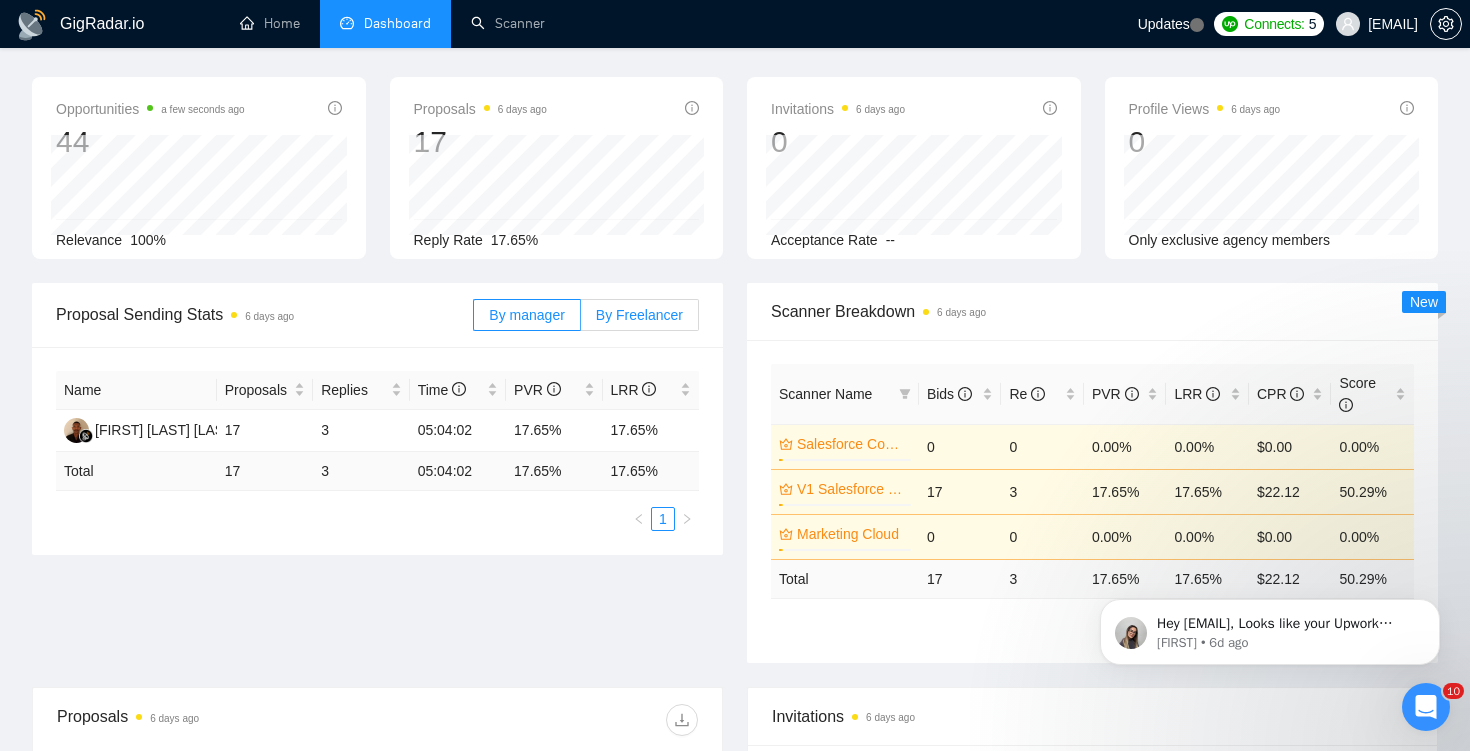 click on "By Freelancer" at bounding box center (639, 315) 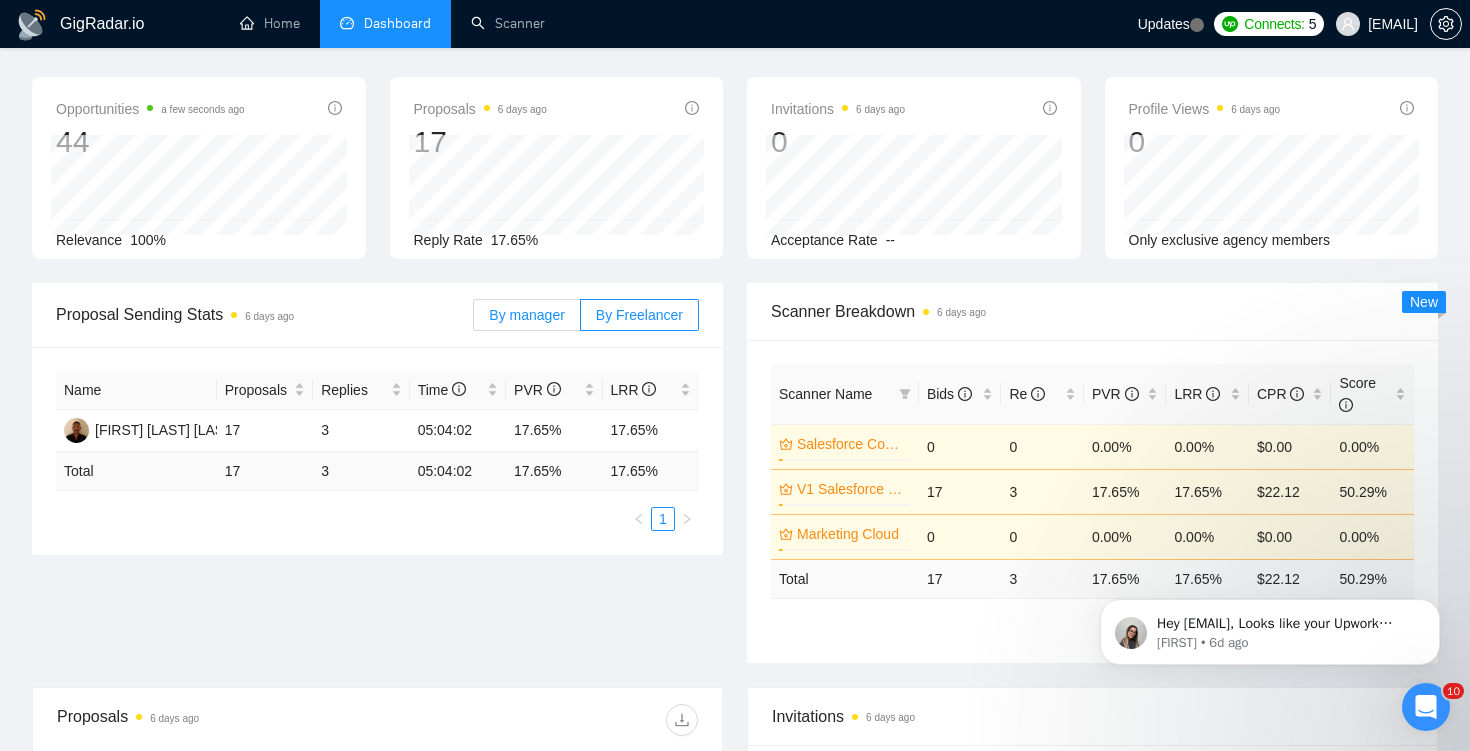 click on "By manager" at bounding box center [526, 315] 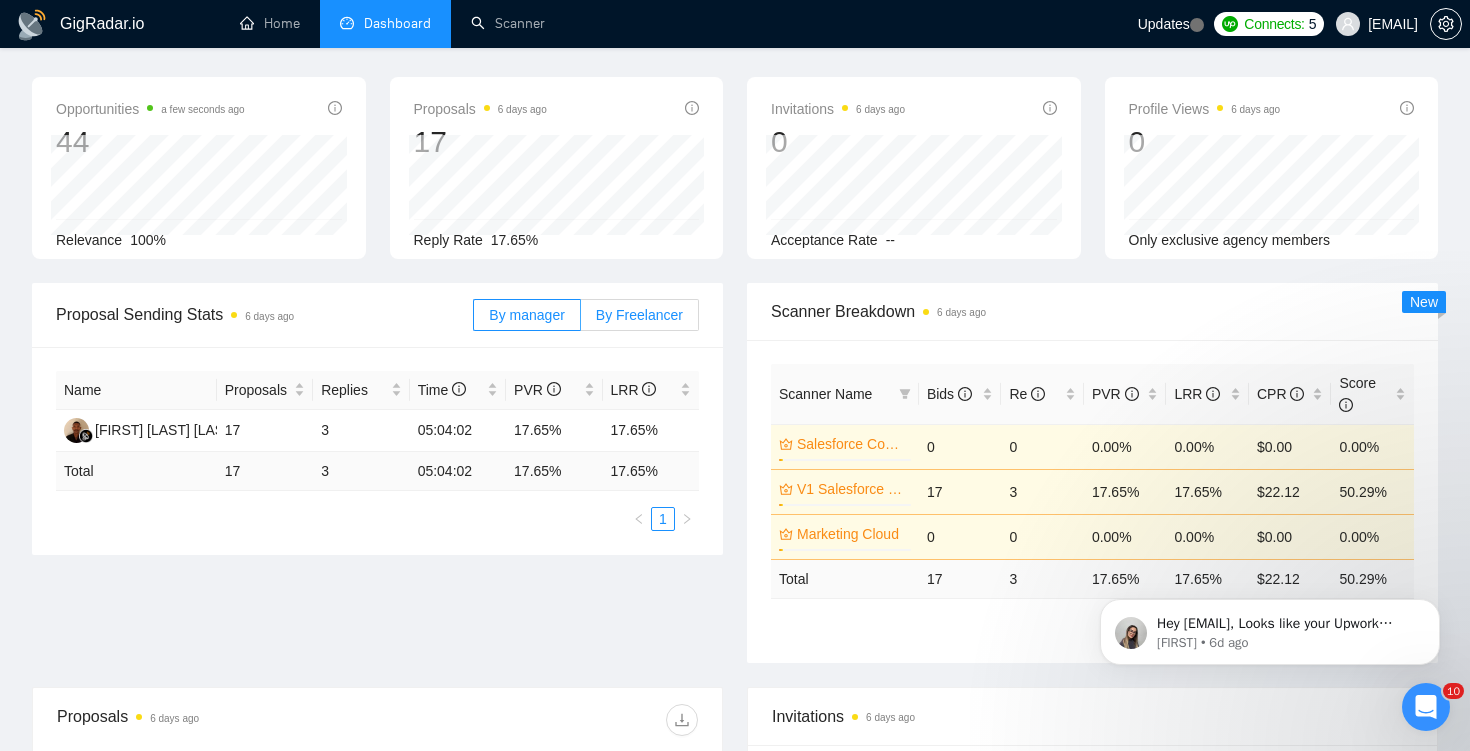 click on "By Freelancer" at bounding box center (639, 315) 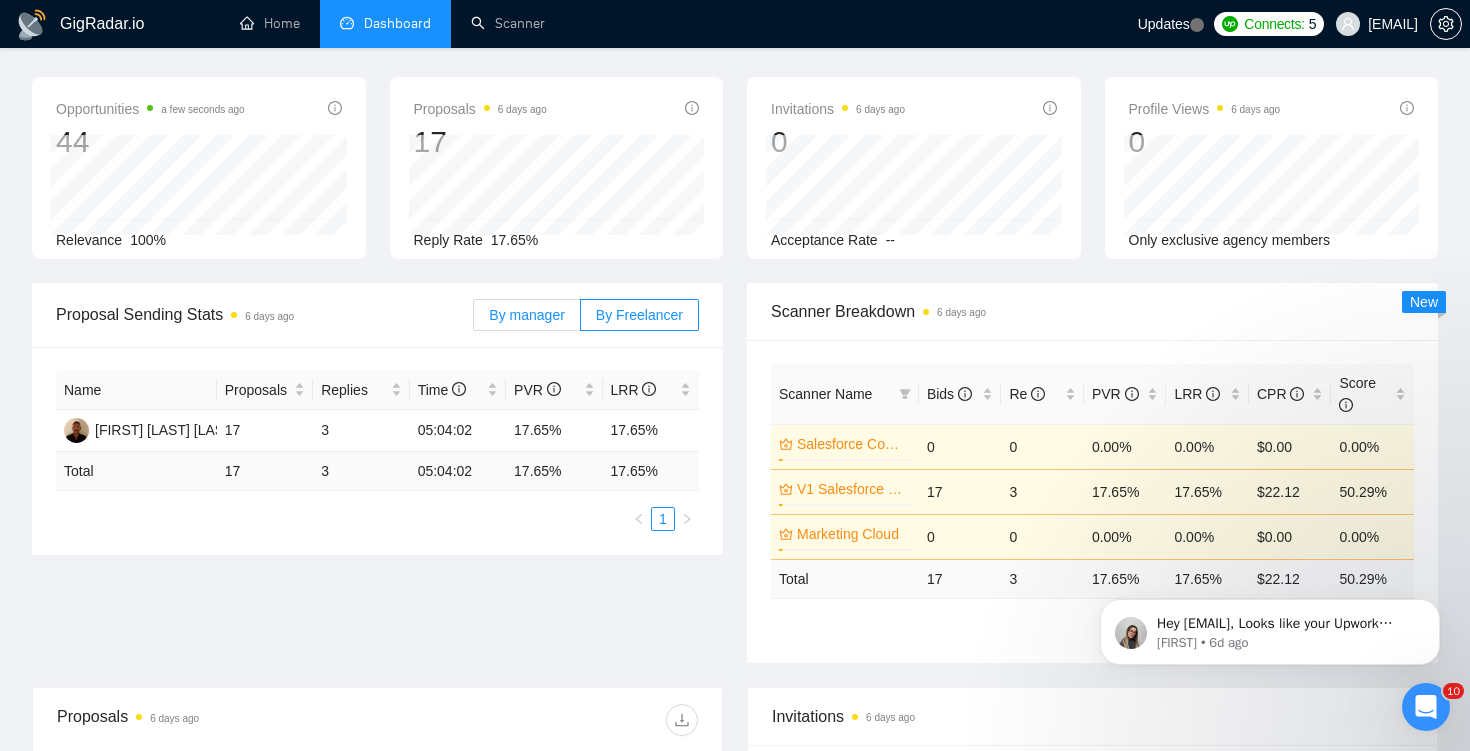 click on "By manager" at bounding box center [526, 315] 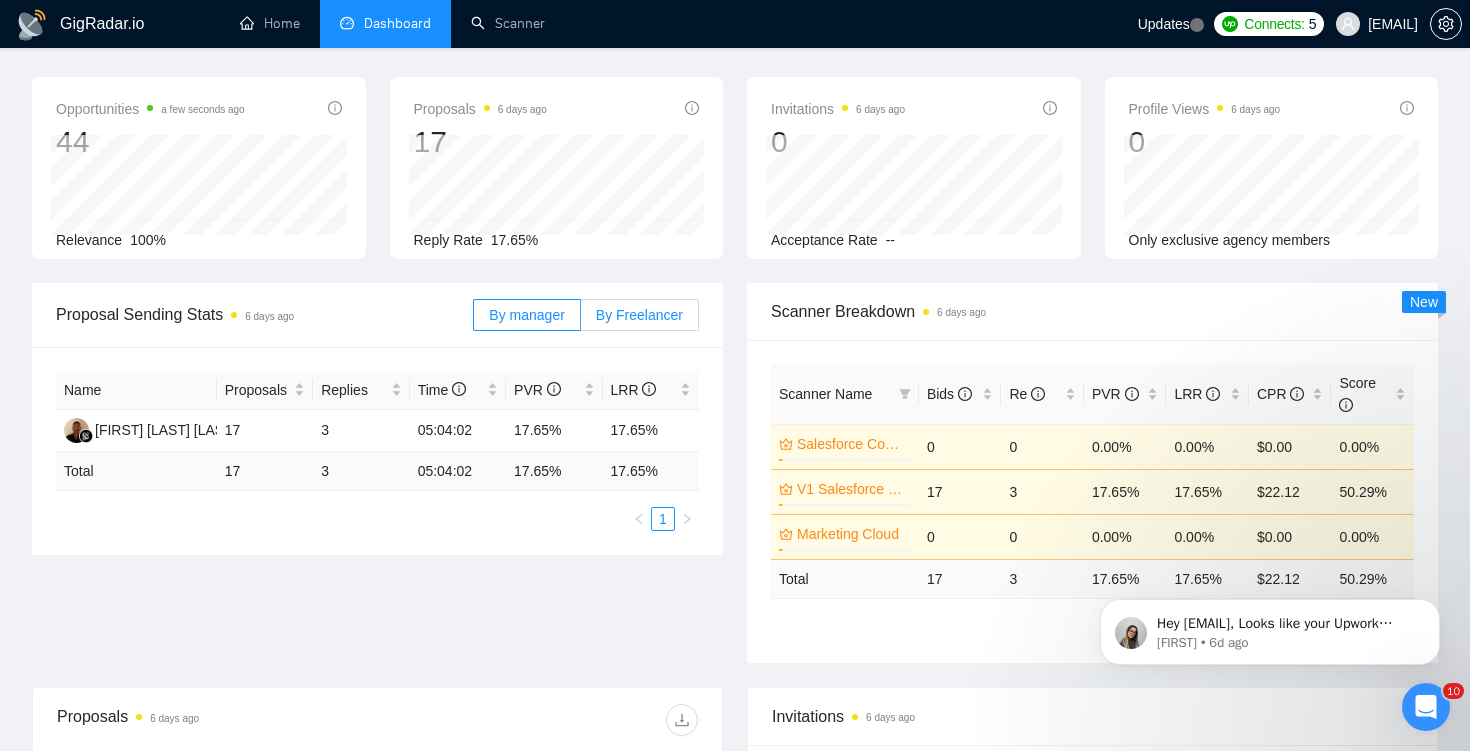 click on "By Freelancer" at bounding box center [639, 315] 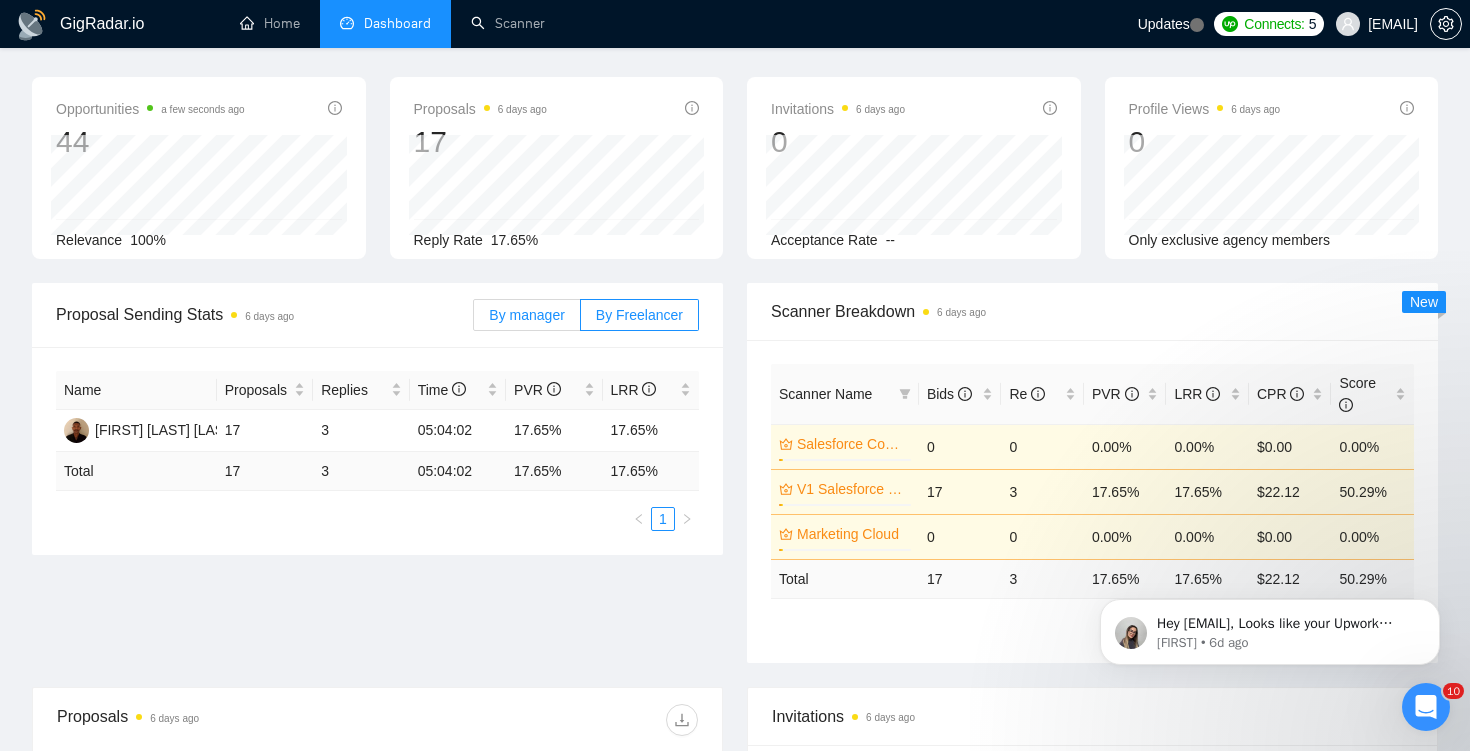 click on "By manager" at bounding box center (526, 315) 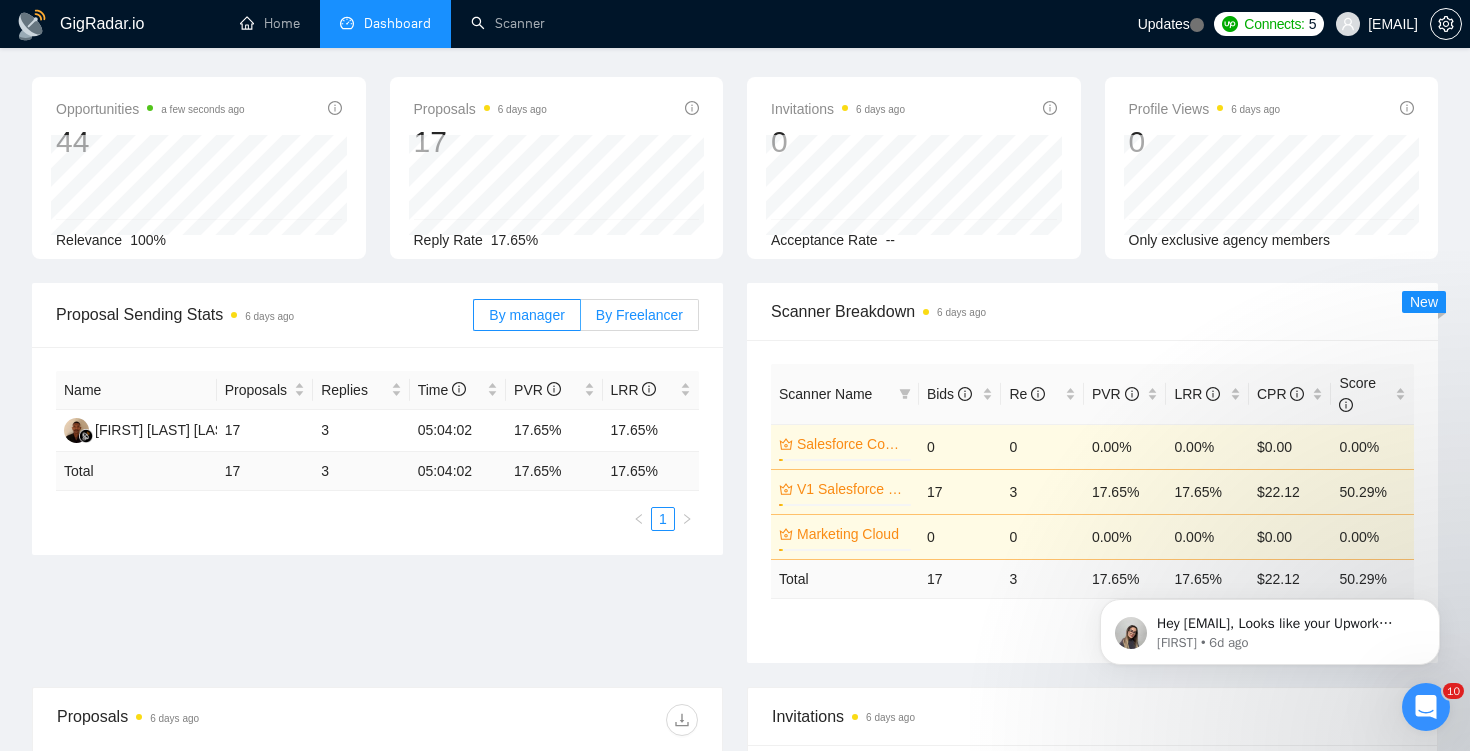 click on "By Freelancer" at bounding box center (639, 315) 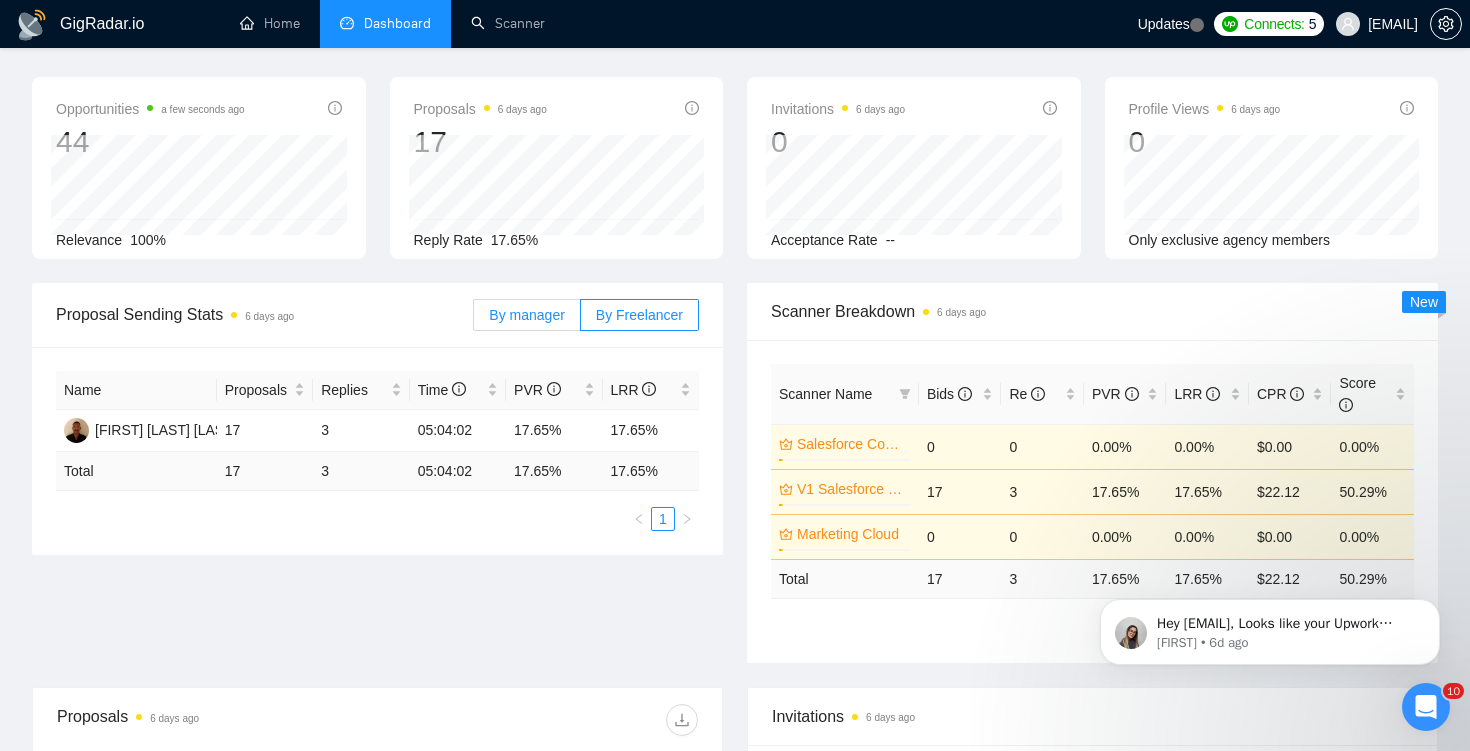 click on "By manager" at bounding box center [526, 315] 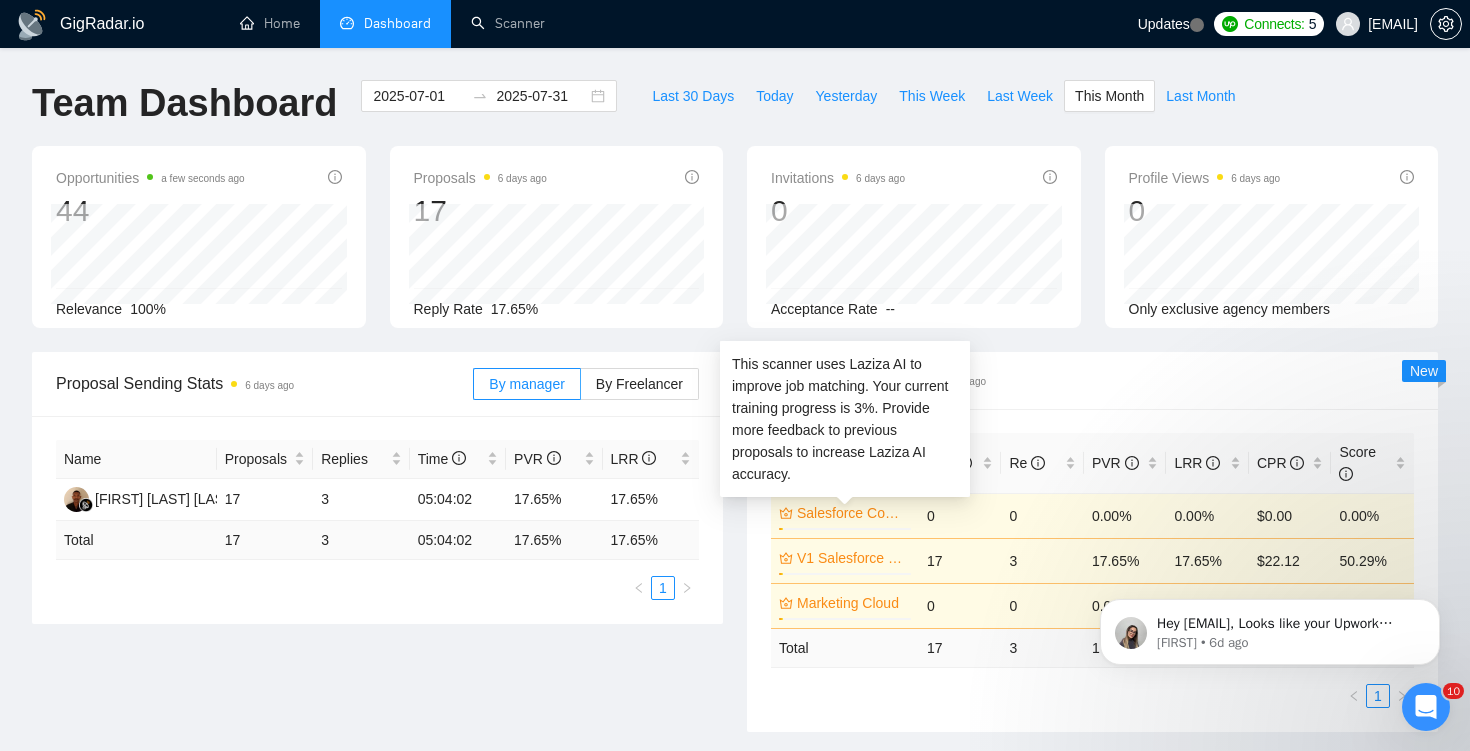 scroll, scrollTop: 0, scrollLeft: 0, axis: both 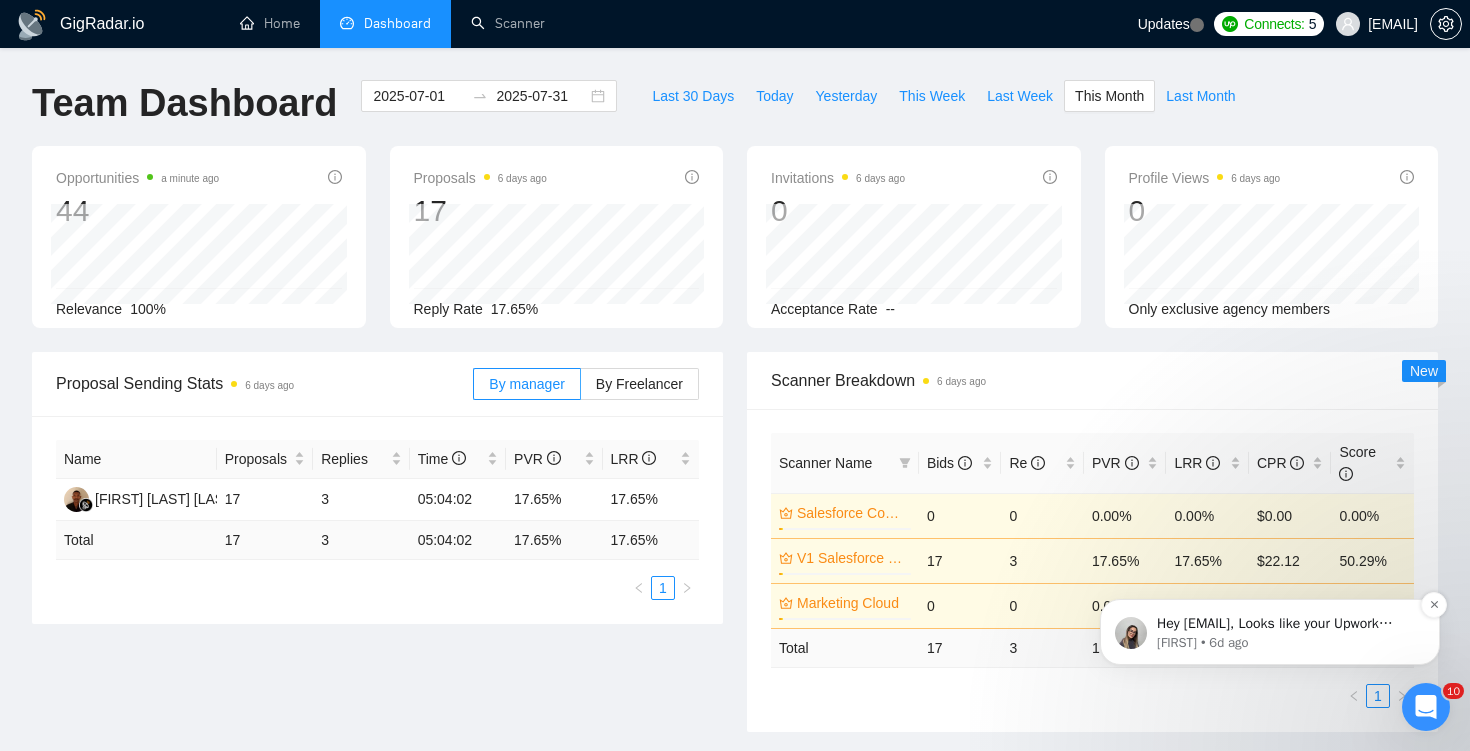 click on "Hey [EMAIL], Looks like your Upwork agency Cloud Avengers ran out of connects. We recently tried to send a proposal for a job found by V1 Salesforce + context, but we could not because the number of connects was insufficient. If you don't top up your connects soon, all your Auto Bidders will be disabled, and you will have to reactivate it again. Please consider enabling the Auto Top-Up Feature to avoid this happening in the future. [FIRST] • 6d ago" at bounding box center [1270, 632] 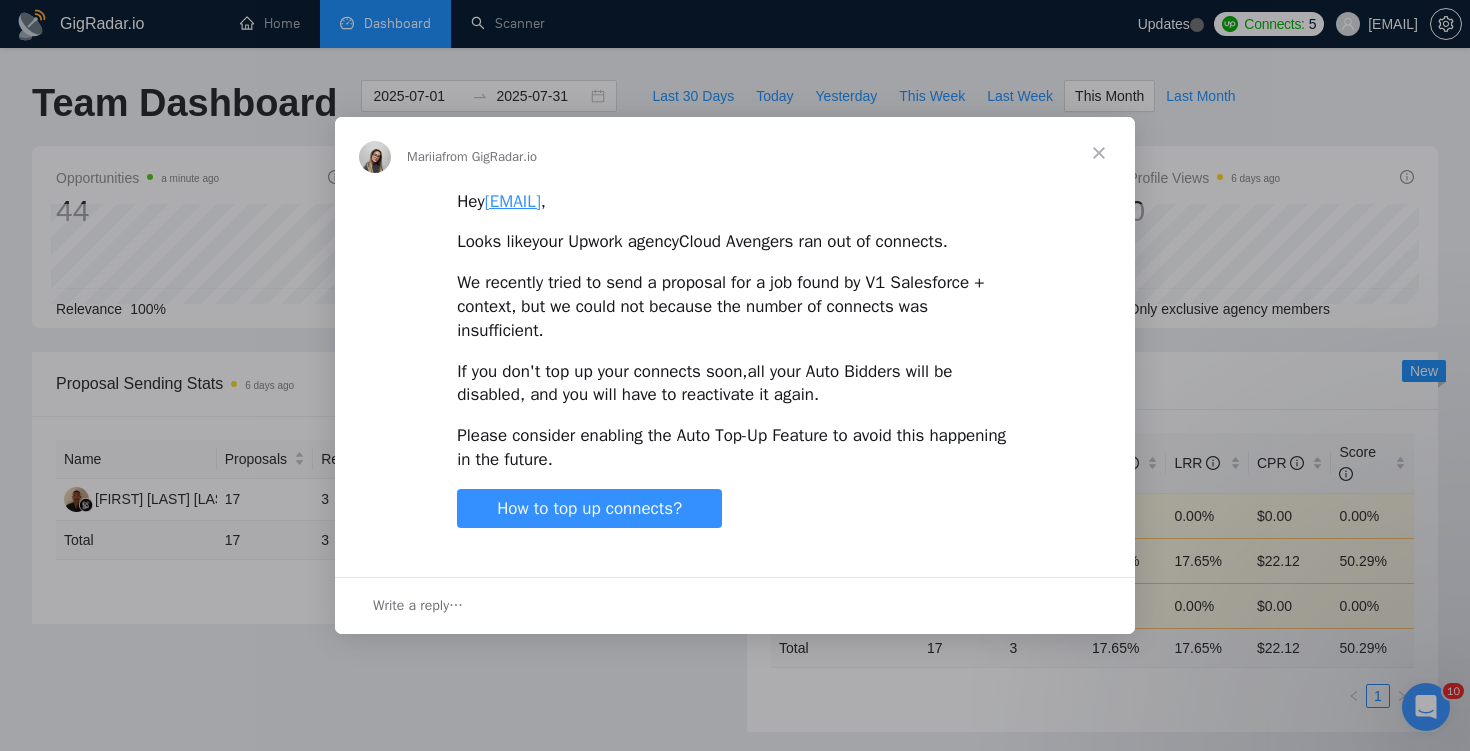 scroll, scrollTop: 0, scrollLeft: 0, axis: both 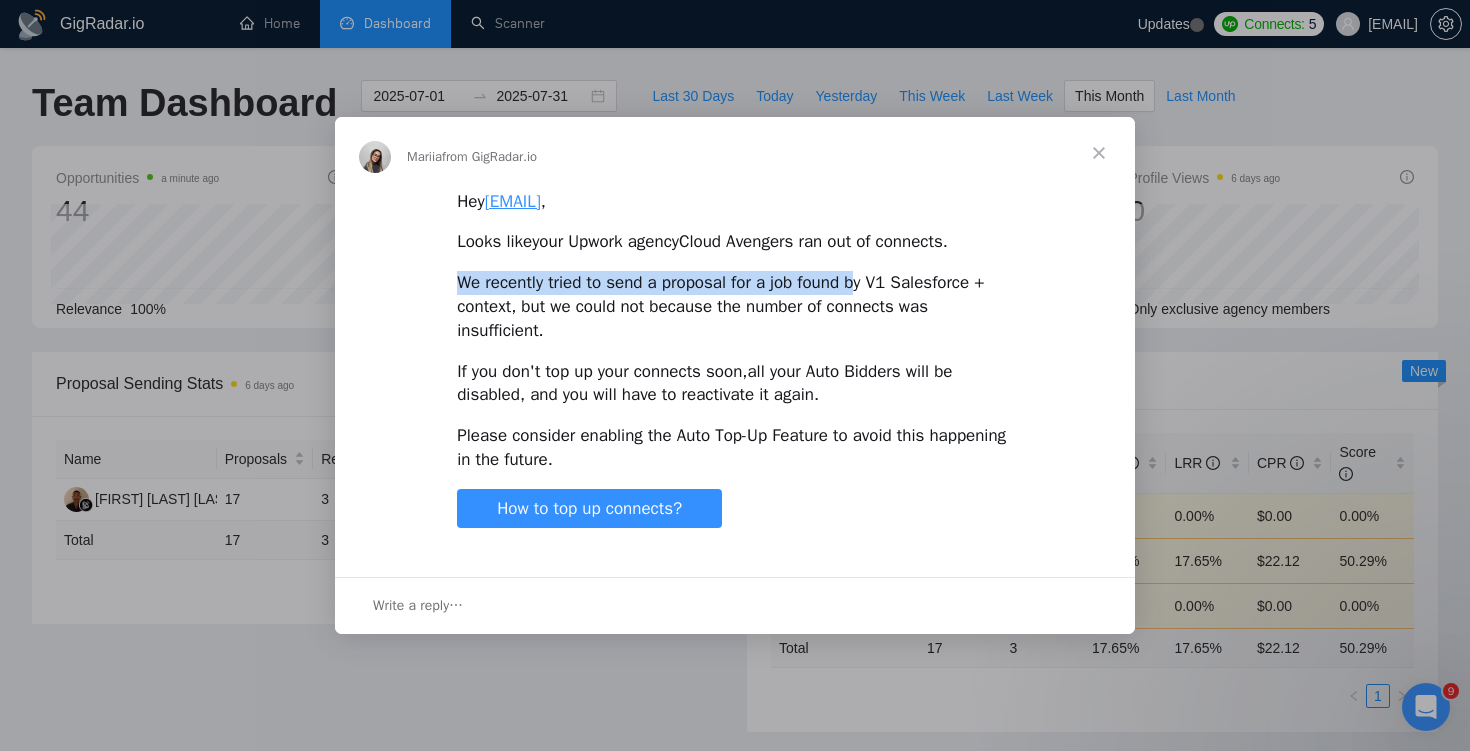 drag, startPoint x: 477, startPoint y: 256, endPoint x: 863, endPoint y: 284, distance: 387.01422 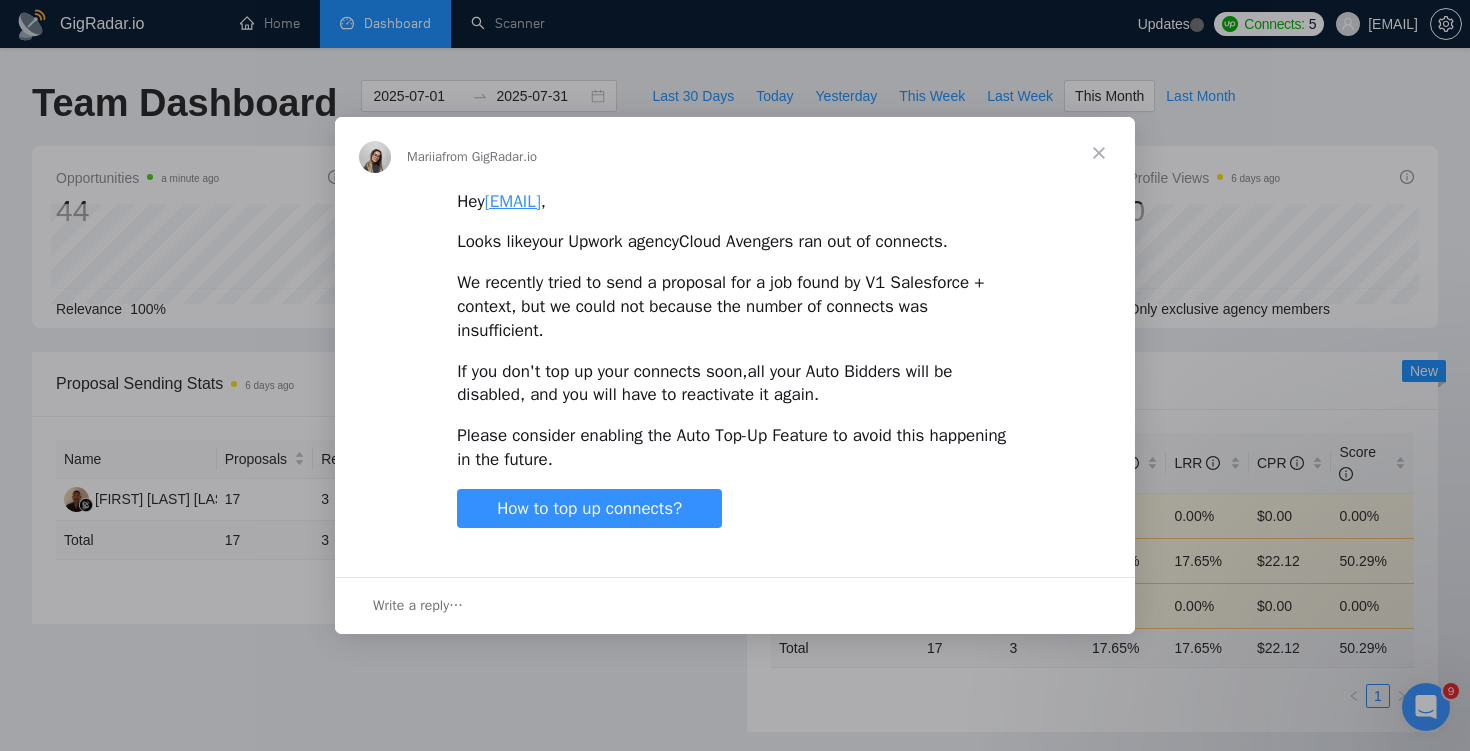 click on "Hey  [EMAIL] , Looks like  your Upwork agency  Cloud Avengers ran out of connects . We recently tried to send a proposal for a job found by V1 Salesforce + context, but we could not because the number of connects was insufficient. If you don't top up your connects soon,  all   your Auto Bidders will be disabled , and you will have to reactivate it again. Please consider enabling the Auto Top-Up Feature to avoid this happening in the future. How to top up connects?" at bounding box center [735, 375] 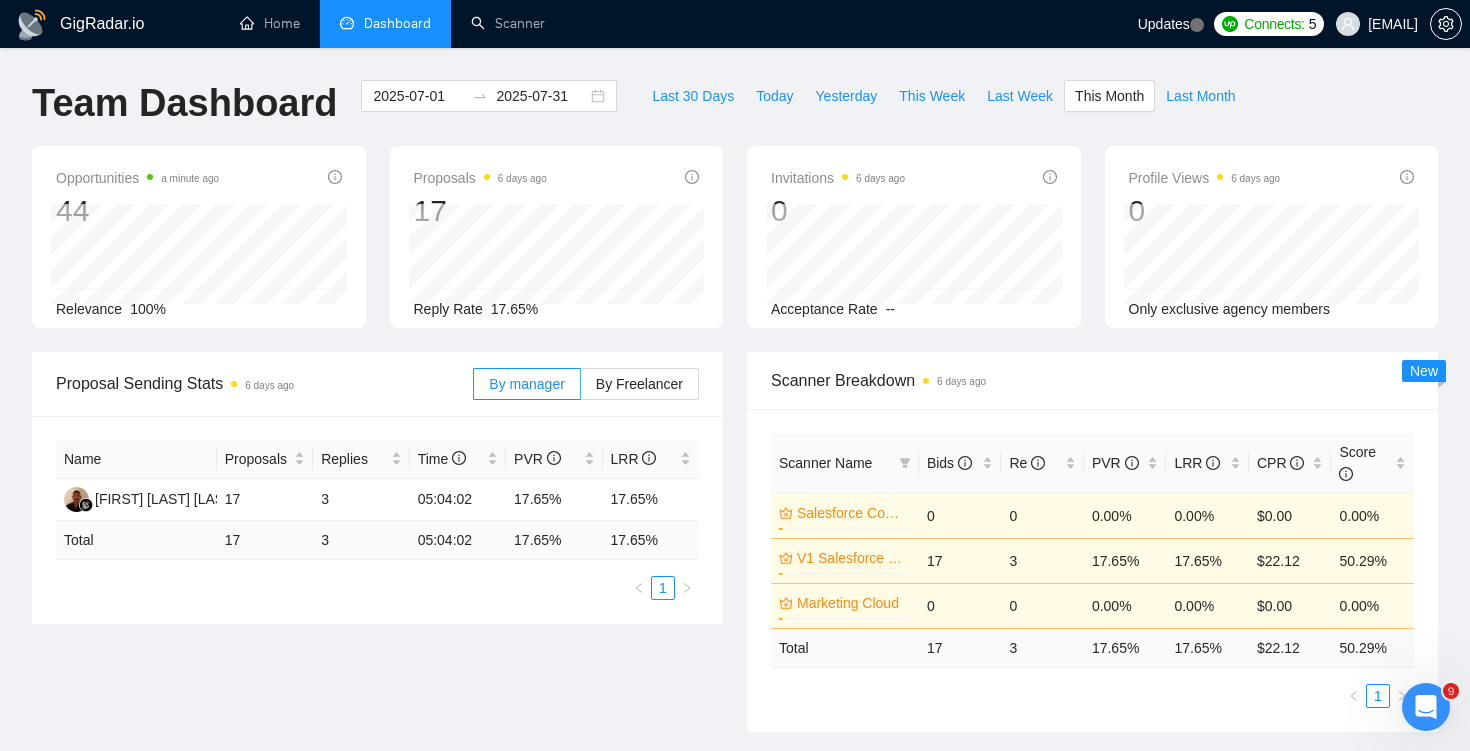 click 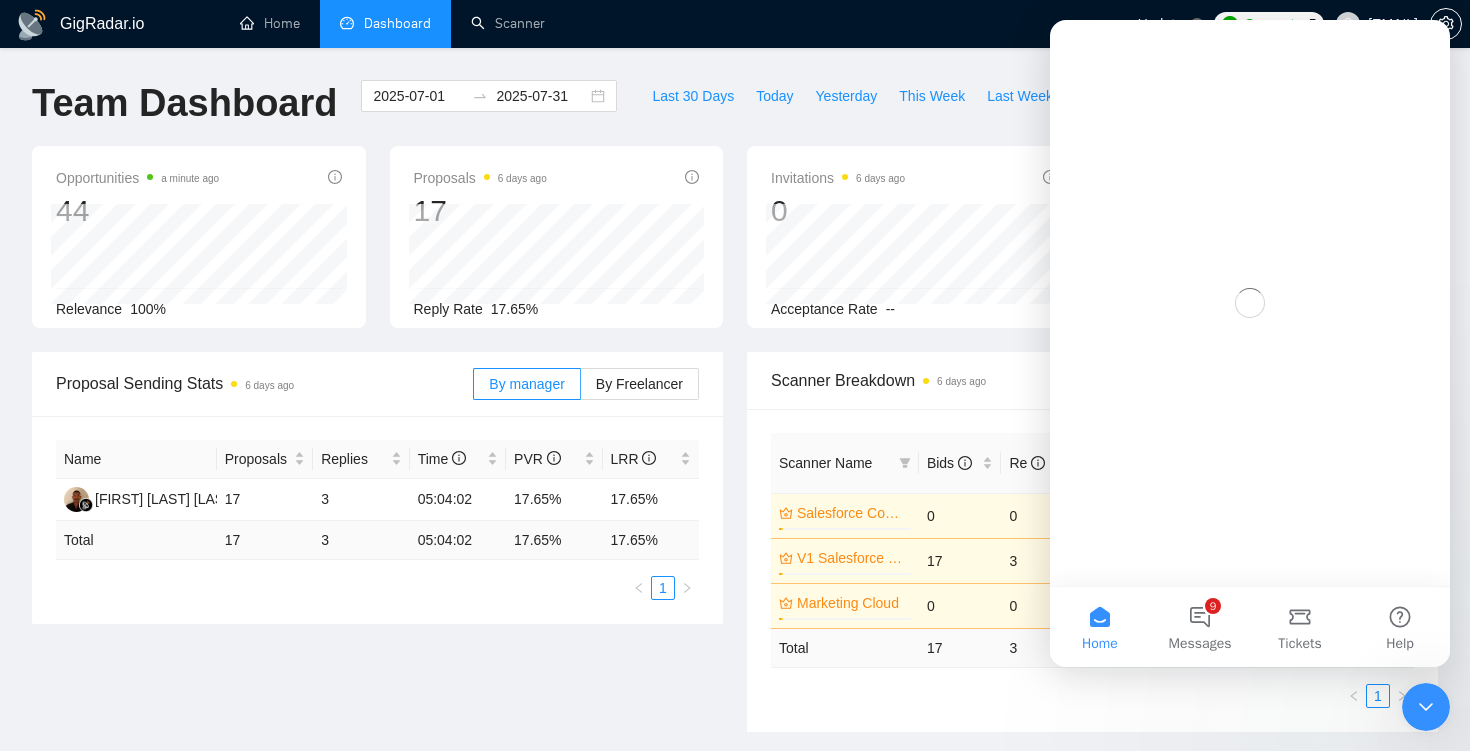 scroll, scrollTop: 0, scrollLeft: 0, axis: both 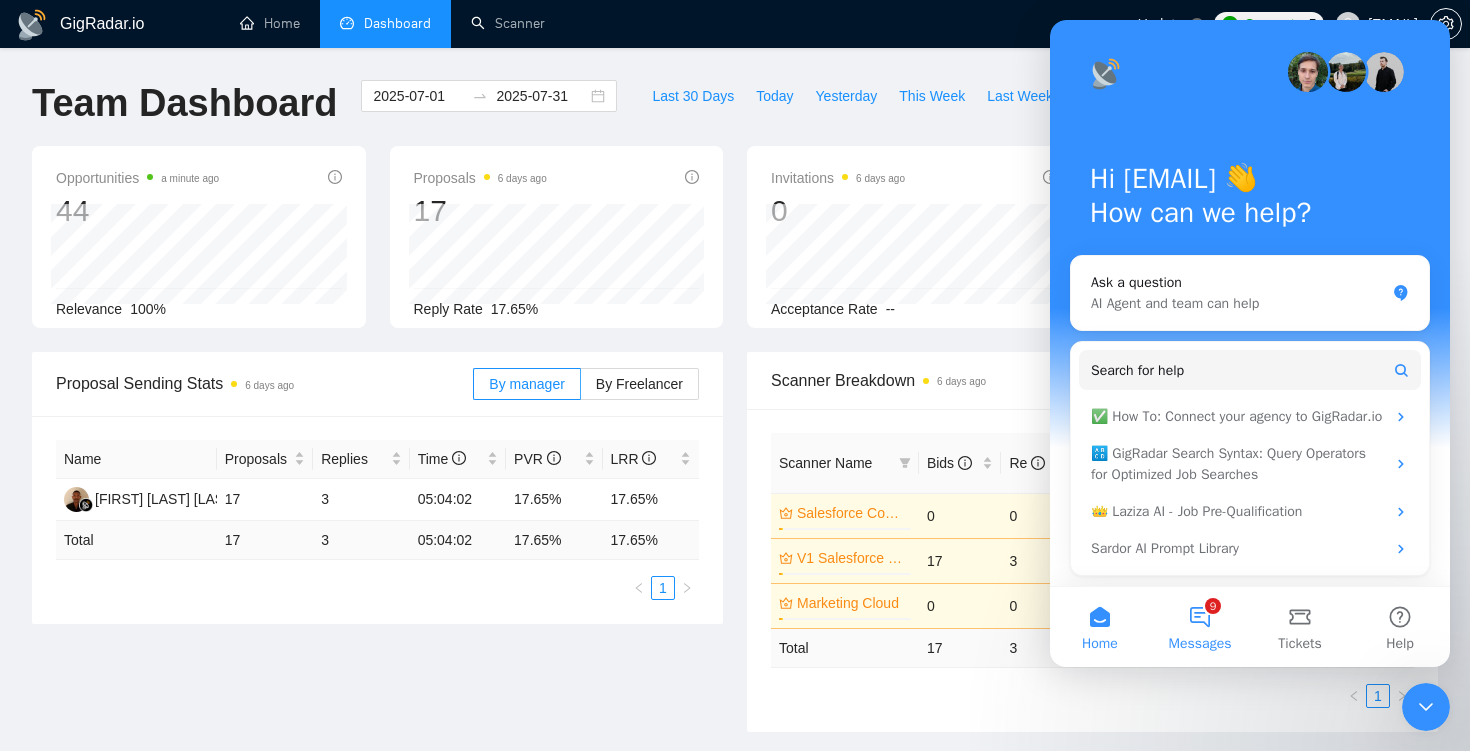 click on "9 Messages" at bounding box center [1200, 627] 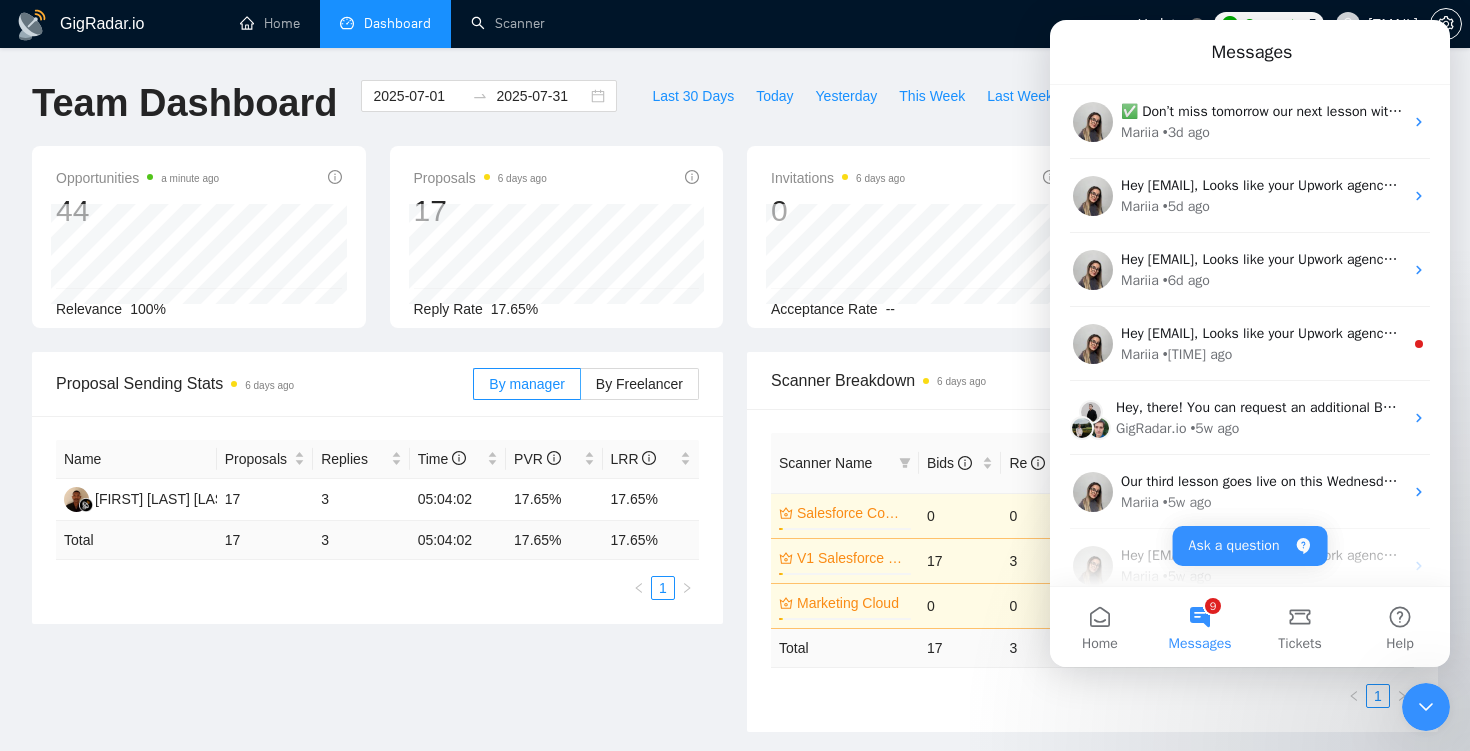 scroll, scrollTop: 6, scrollLeft: 0, axis: vertical 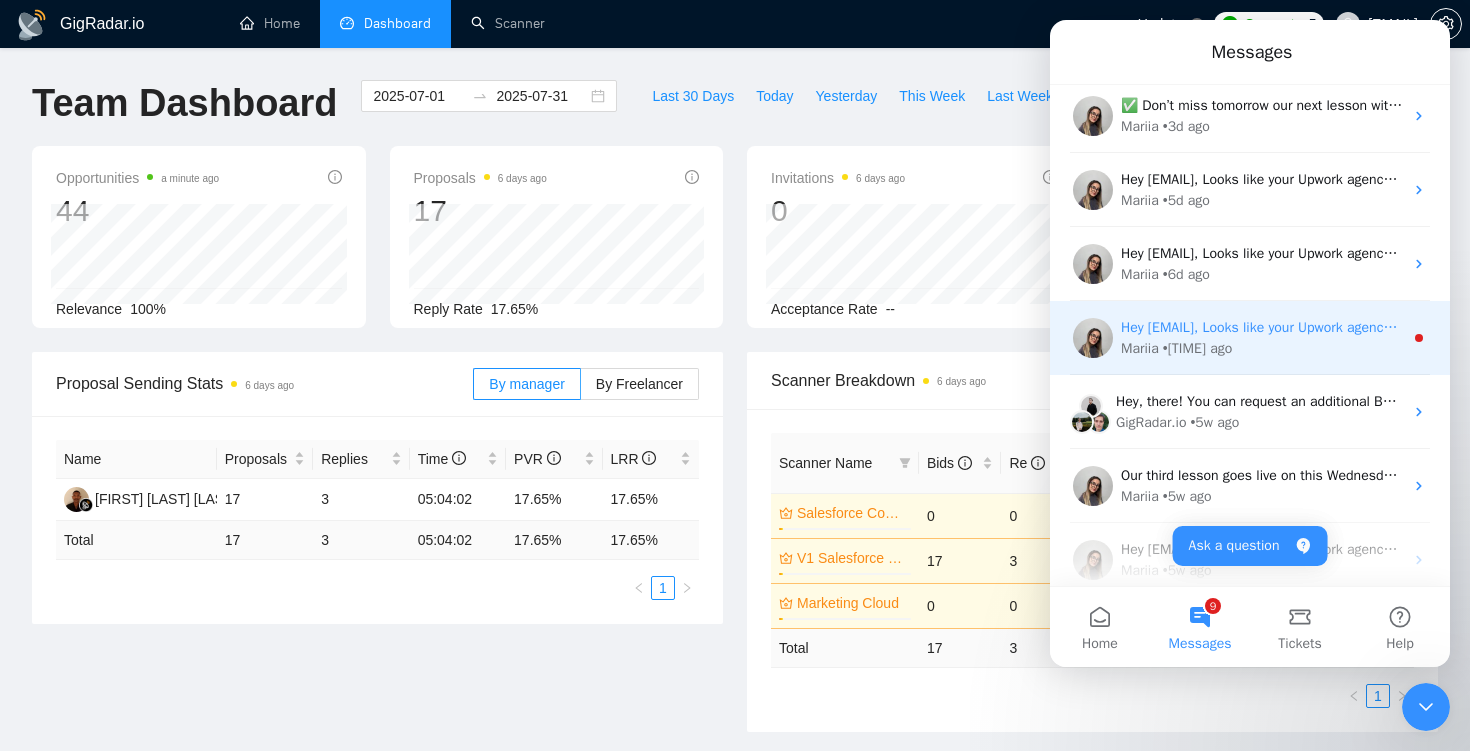 click on "•  3w ago" at bounding box center (1198, 348) 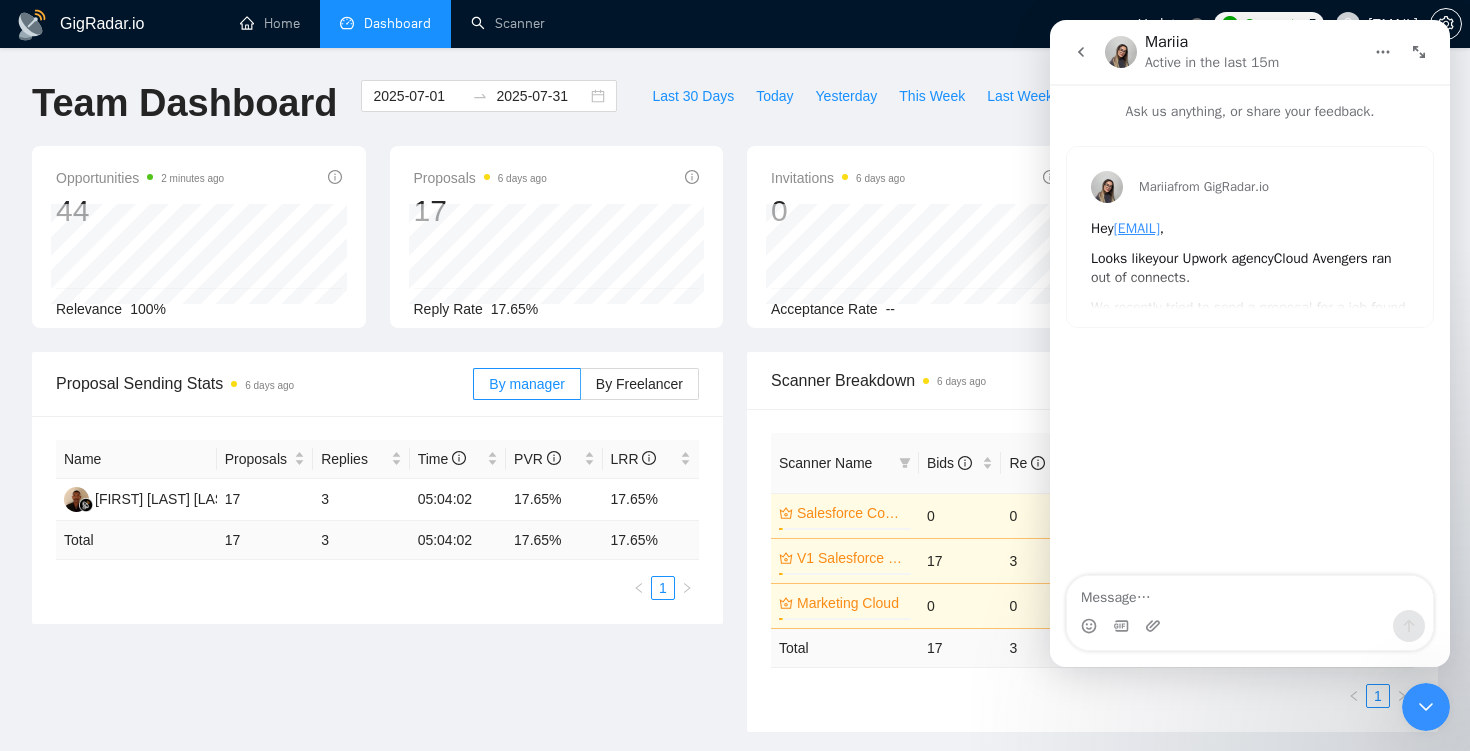 click at bounding box center [1081, 52] 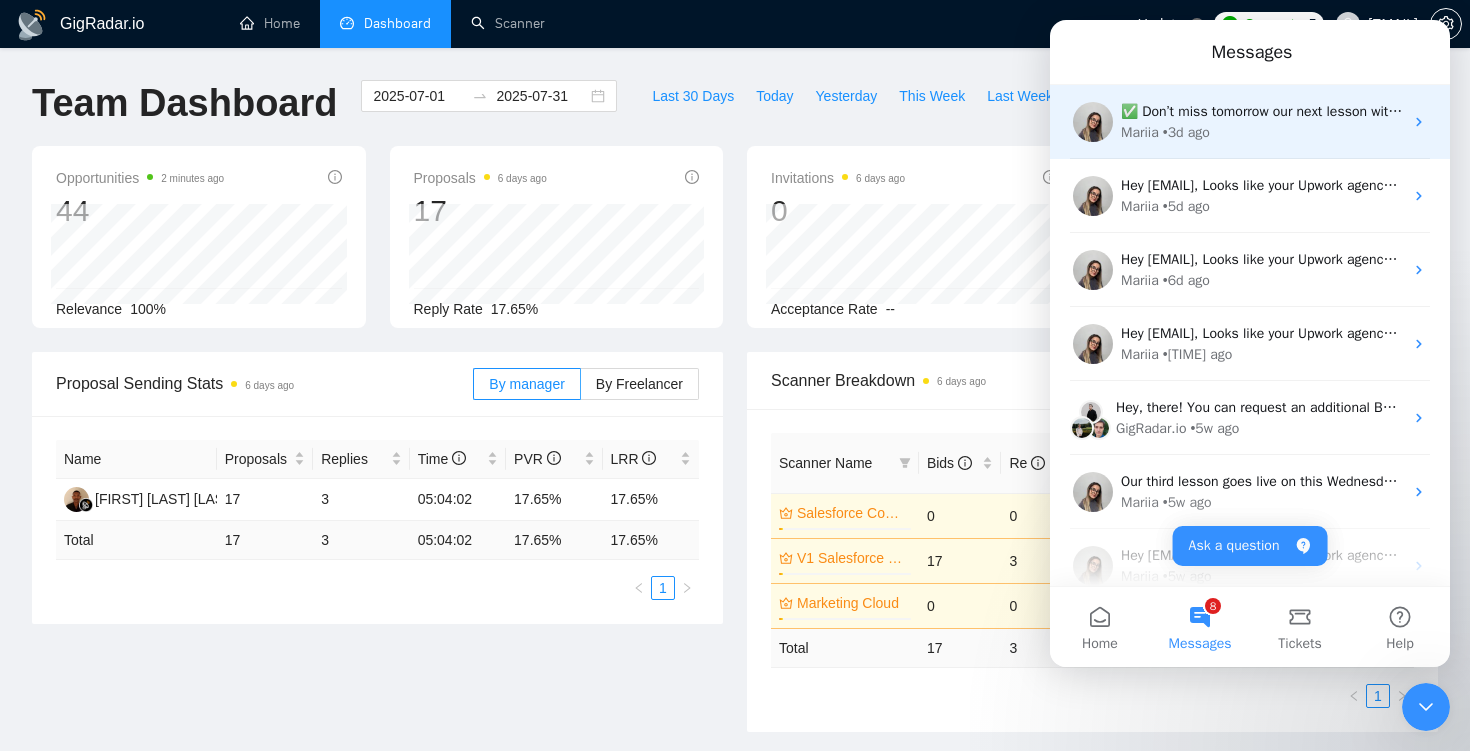 click on "✅ Don’t miss tomorrow our next lesson with [FIRST] [LAST] about Upwork Positioning 🎤 Speaker’s bio: Built 50+ sales teams generating $20K+ in stable monthly revenue., 3+ years on Upwork, helping clients reach 20%+ conversion rates., Supported companies in generating over $2M through Upwork. 🔔 Agenda: Finding your niche, Making a great profile (and keeping it), Case studies (good vs bad profiles) 📆 When: July 10, 5.30 PM Kyiv | 10.30 PM Bali |        10.30 AM EST 📍 Where: ZOOM, click here to register ✅ ❗Please remember: registration is required (just your first name/last name and email). ​It ensures the event appears automatically in your calendar [FIRST] •  3d ago" at bounding box center [1250, 122] 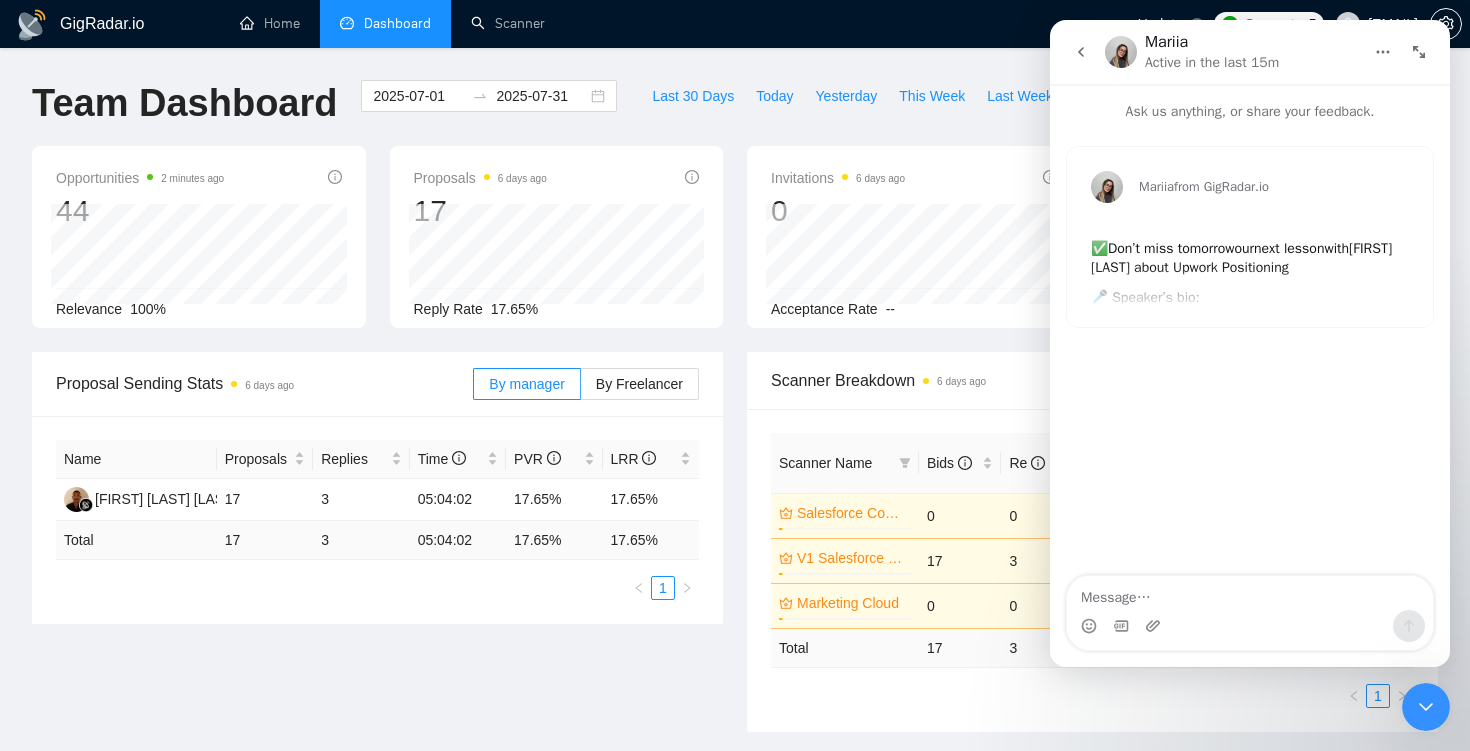 scroll, scrollTop: 0, scrollLeft: 0, axis: both 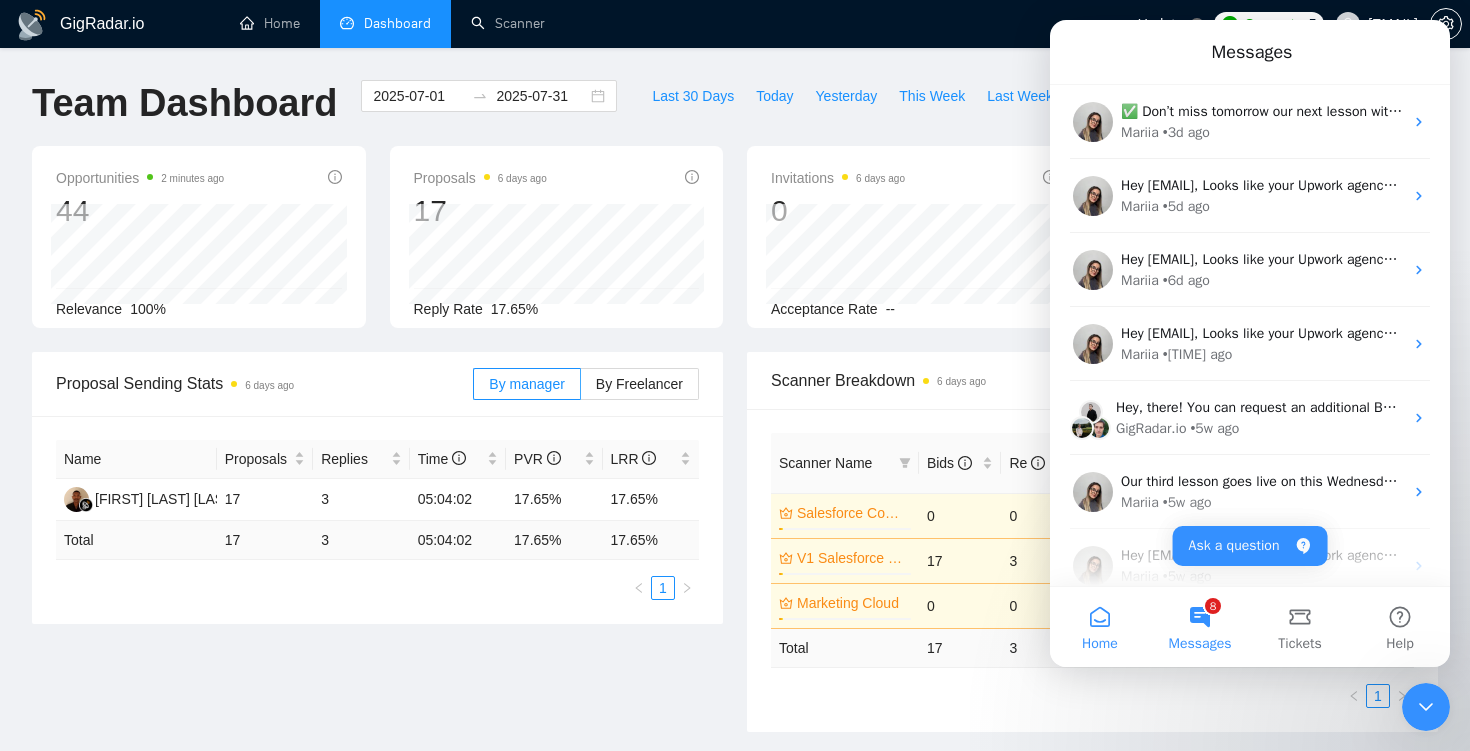 click on "Home" at bounding box center [1100, 627] 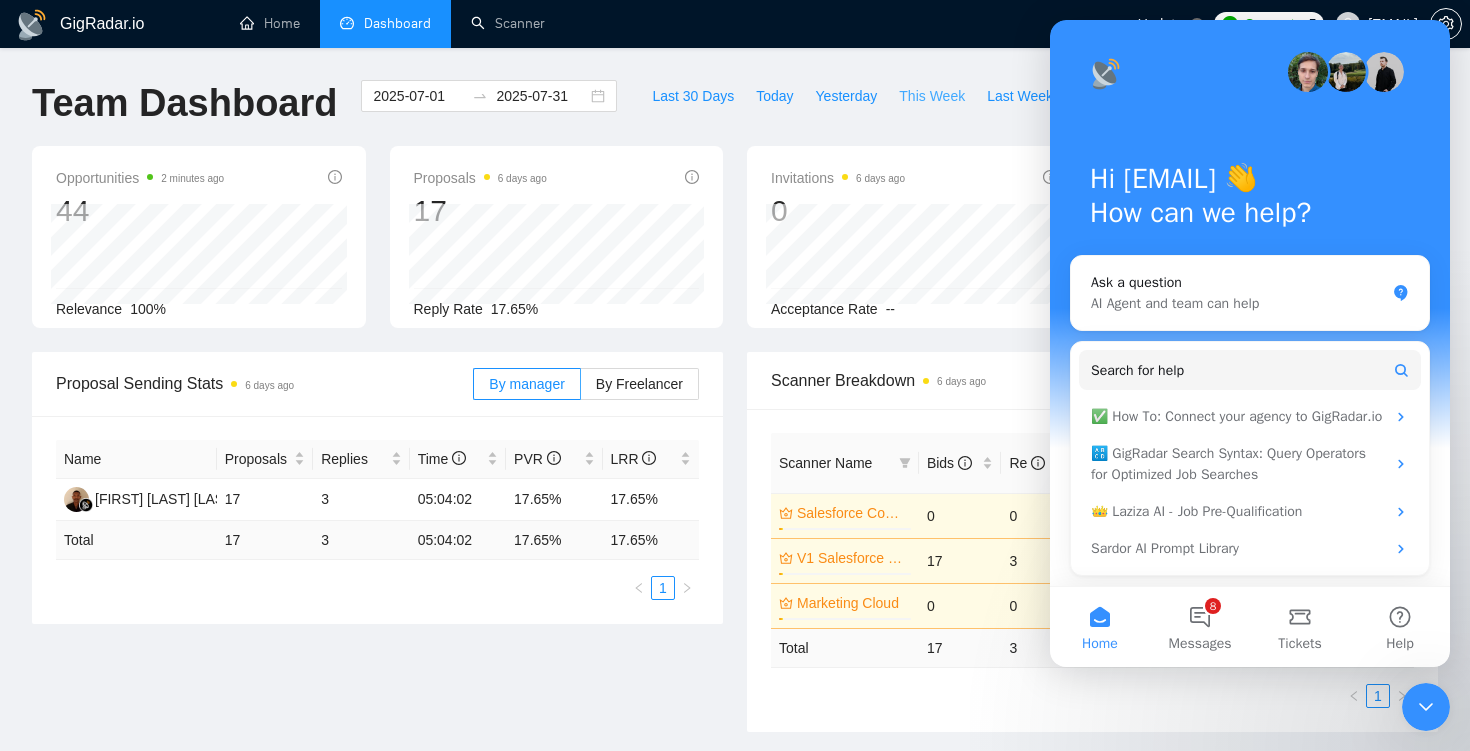 click on "This Week" at bounding box center (932, 96) 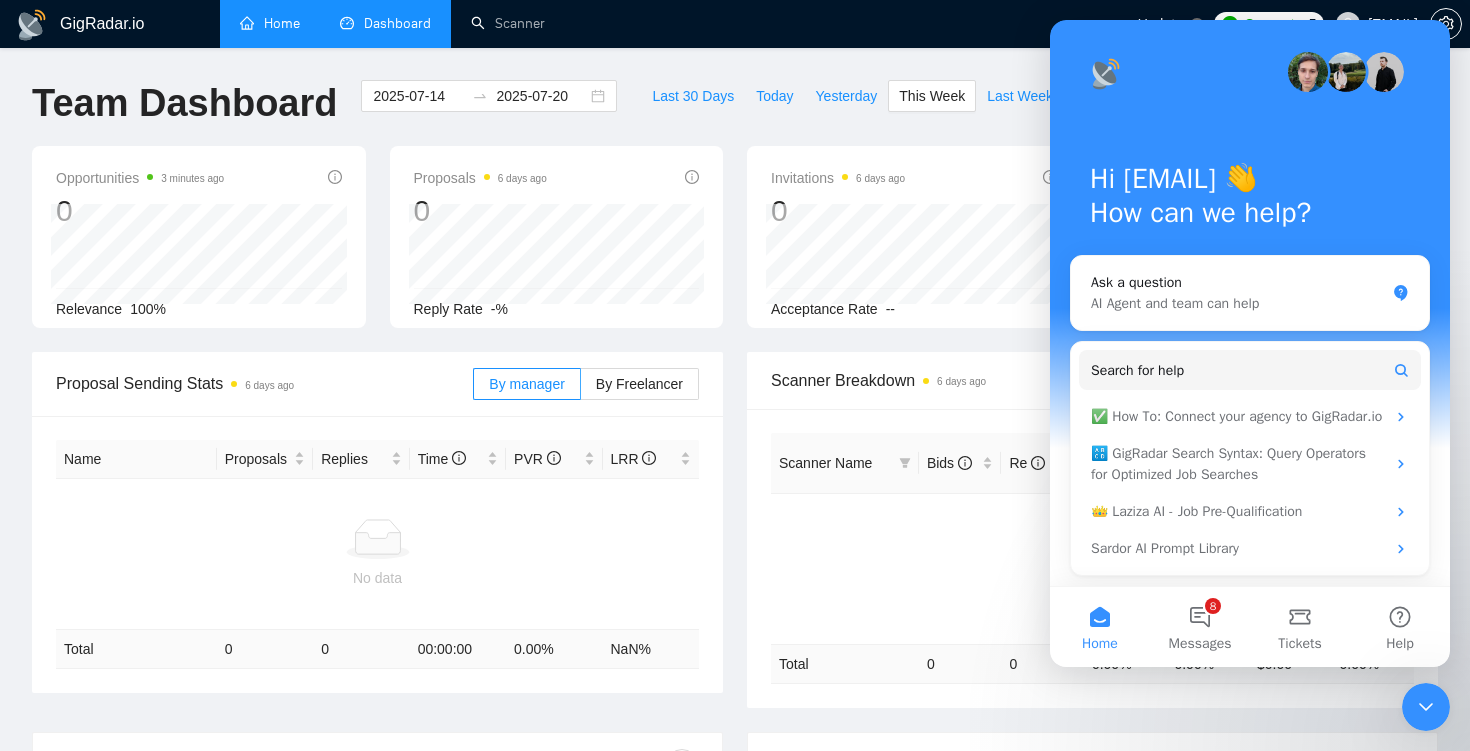 click on "Home" at bounding box center (270, 23) 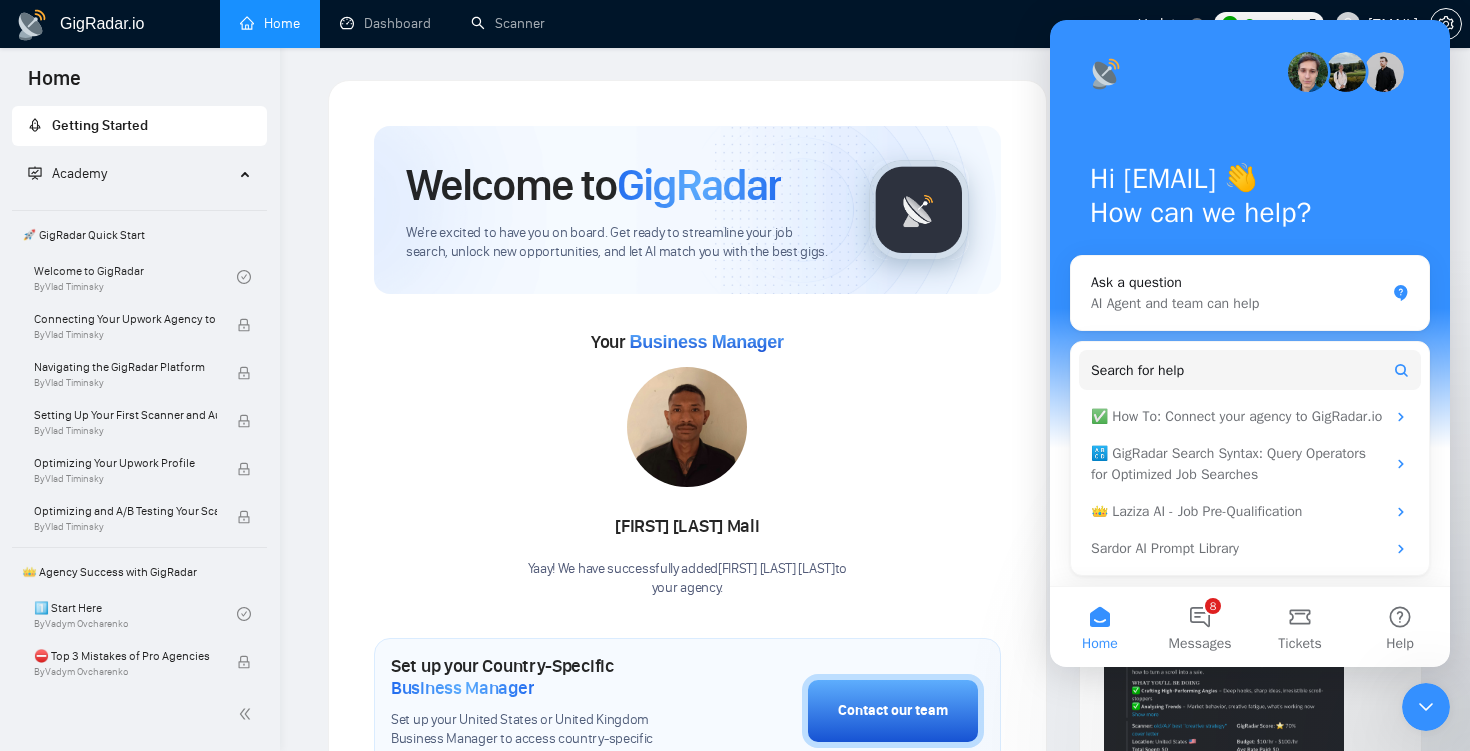 scroll, scrollTop: 0, scrollLeft: 0, axis: both 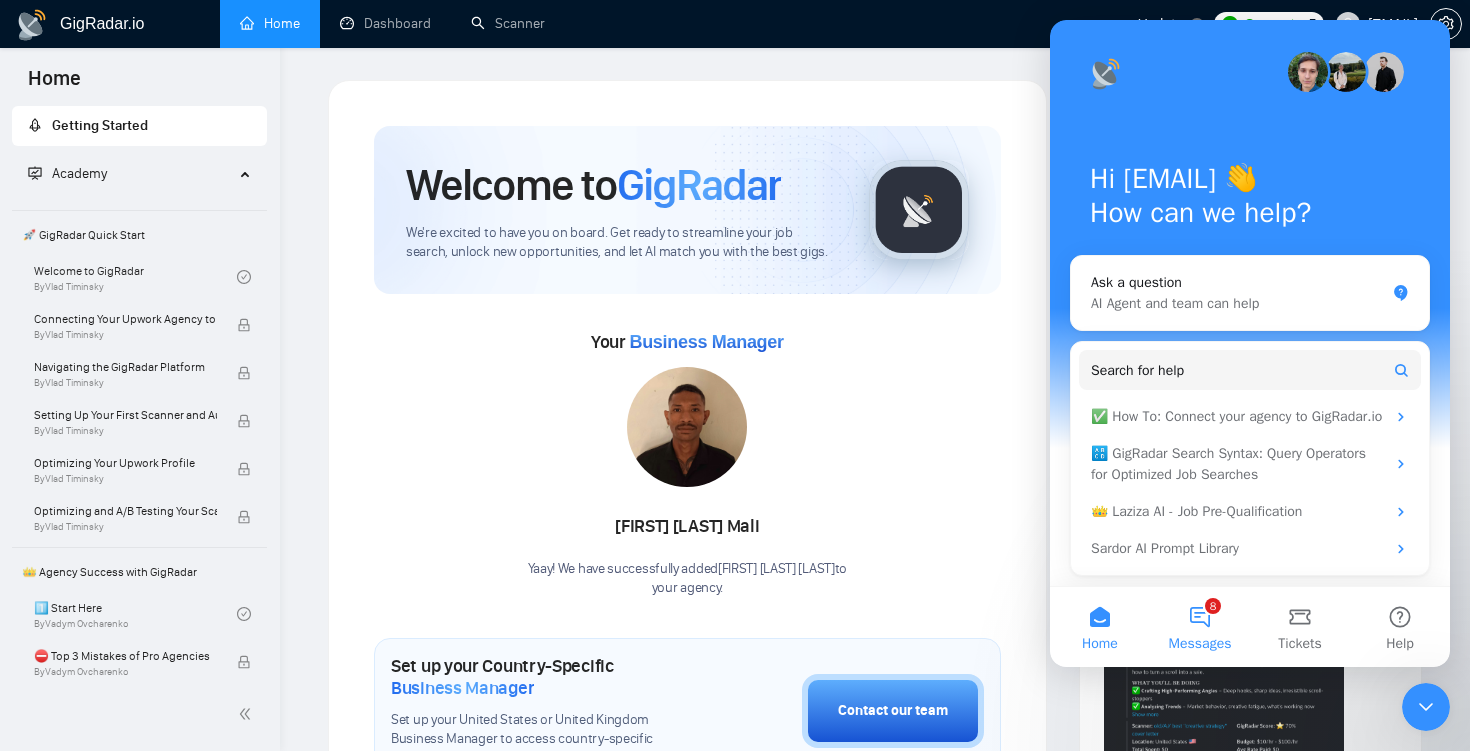 click on "8 Messages" at bounding box center [1200, 627] 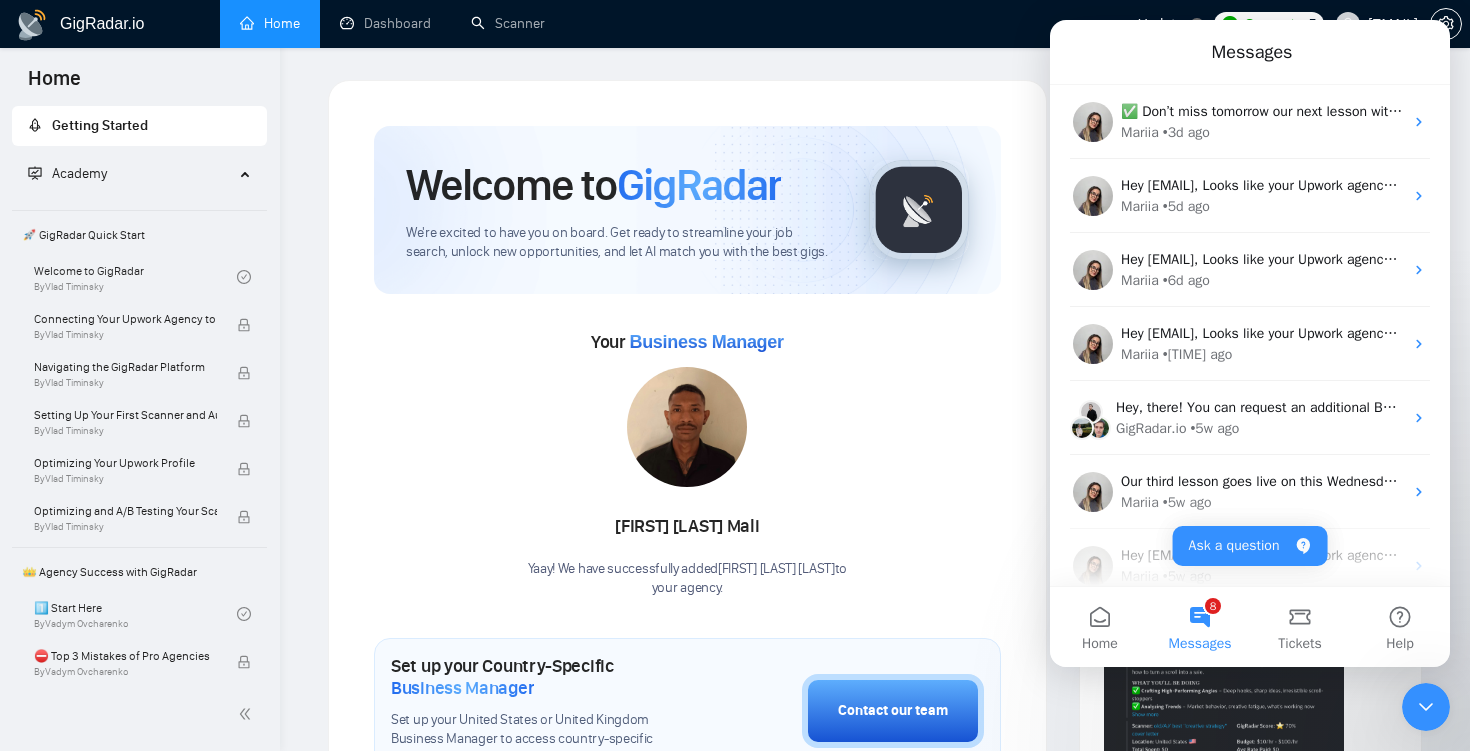click on "Home" at bounding box center [270, 23] 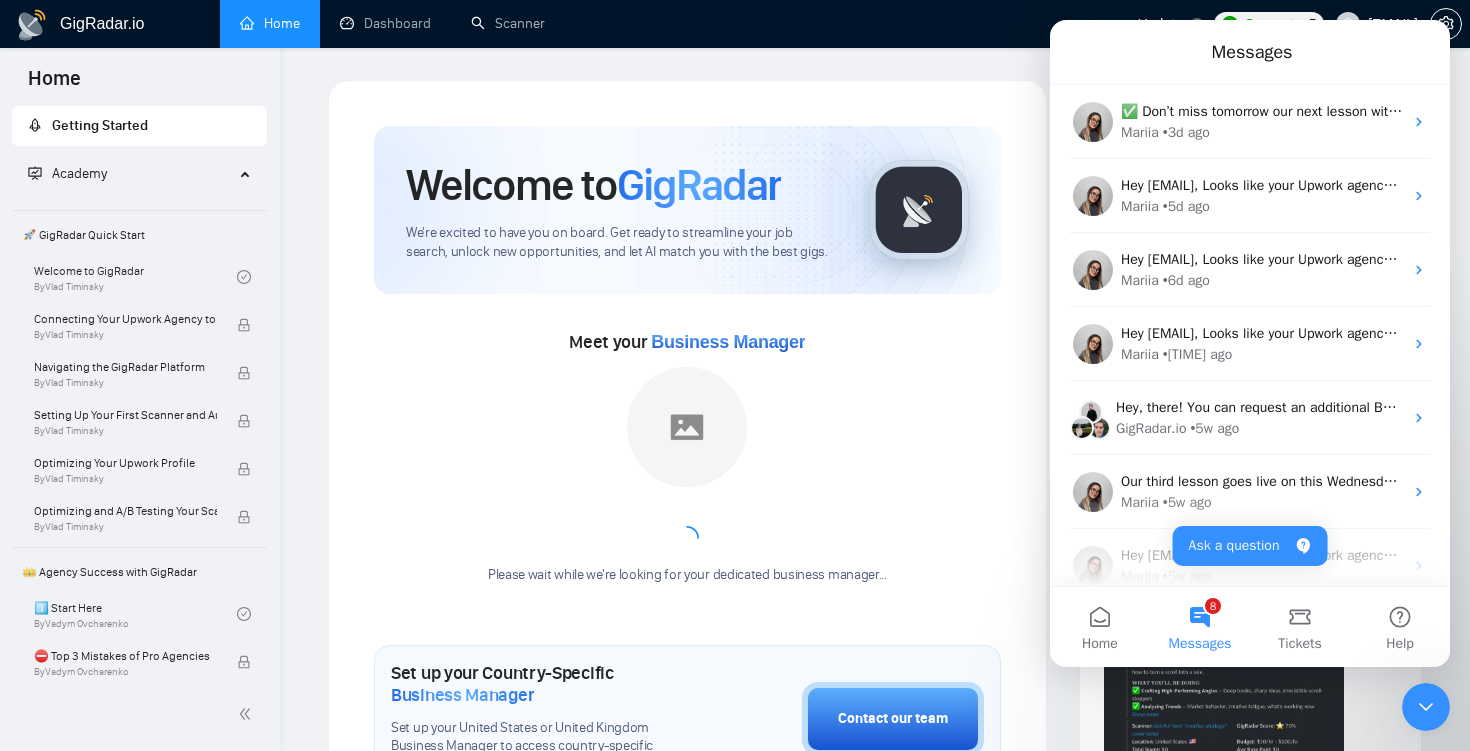 click on "Messages" at bounding box center (1252, 52) 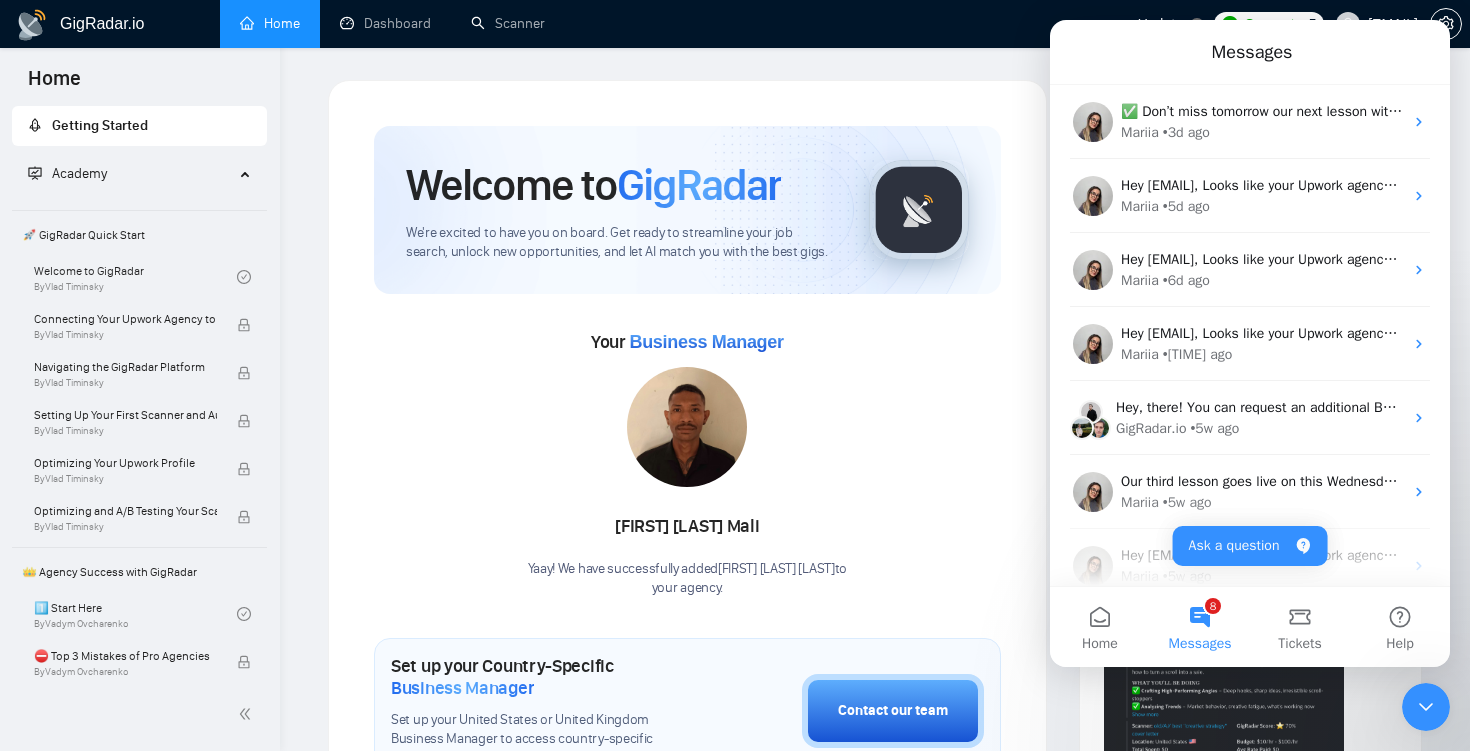 scroll, scrollTop: 0, scrollLeft: 0, axis: both 